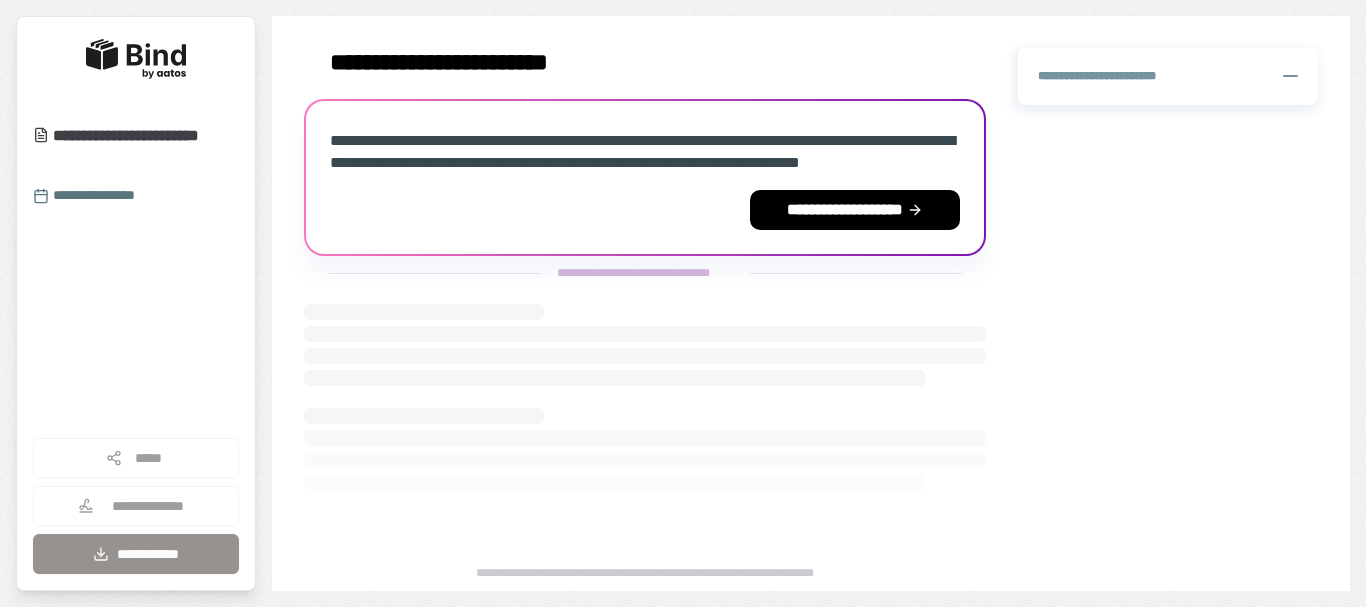 scroll, scrollTop: 0, scrollLeft: 0, axis: both 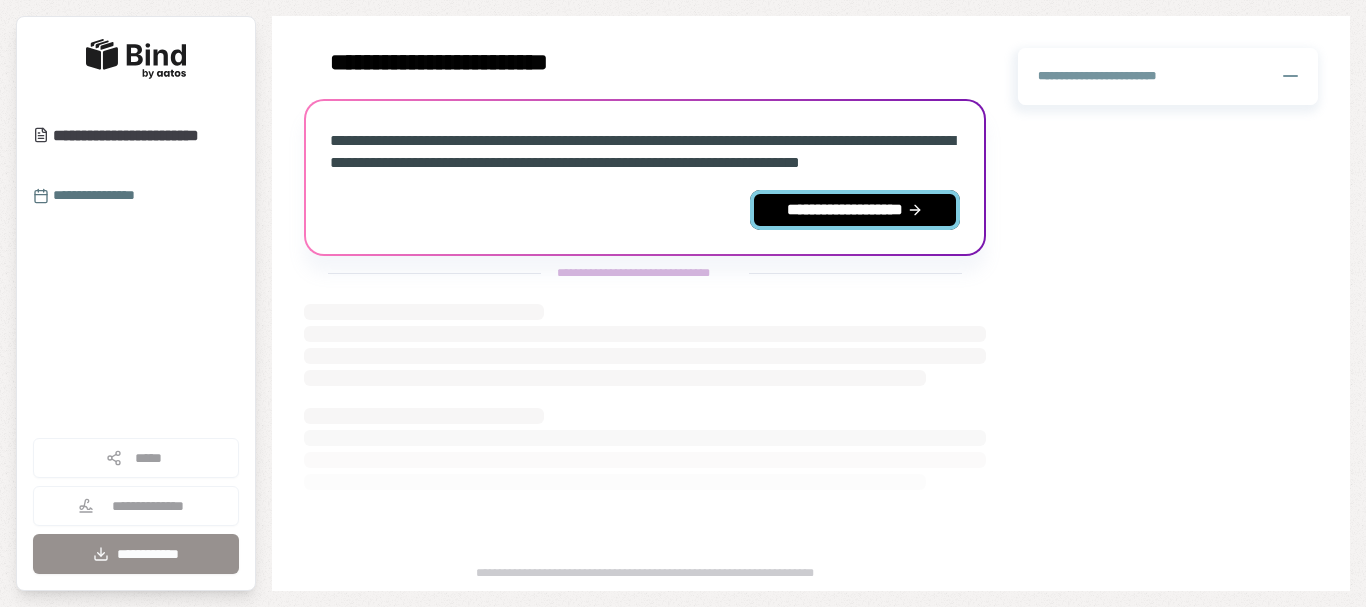 click on "**********" at bounding box center (855, 210) 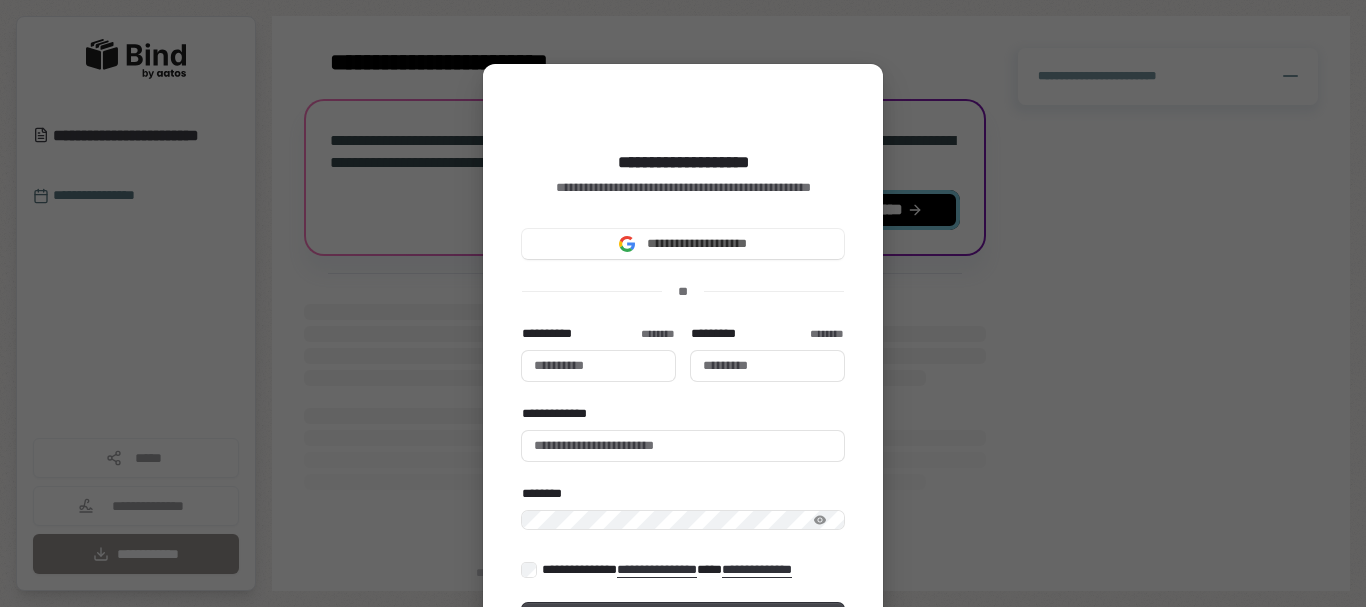 type 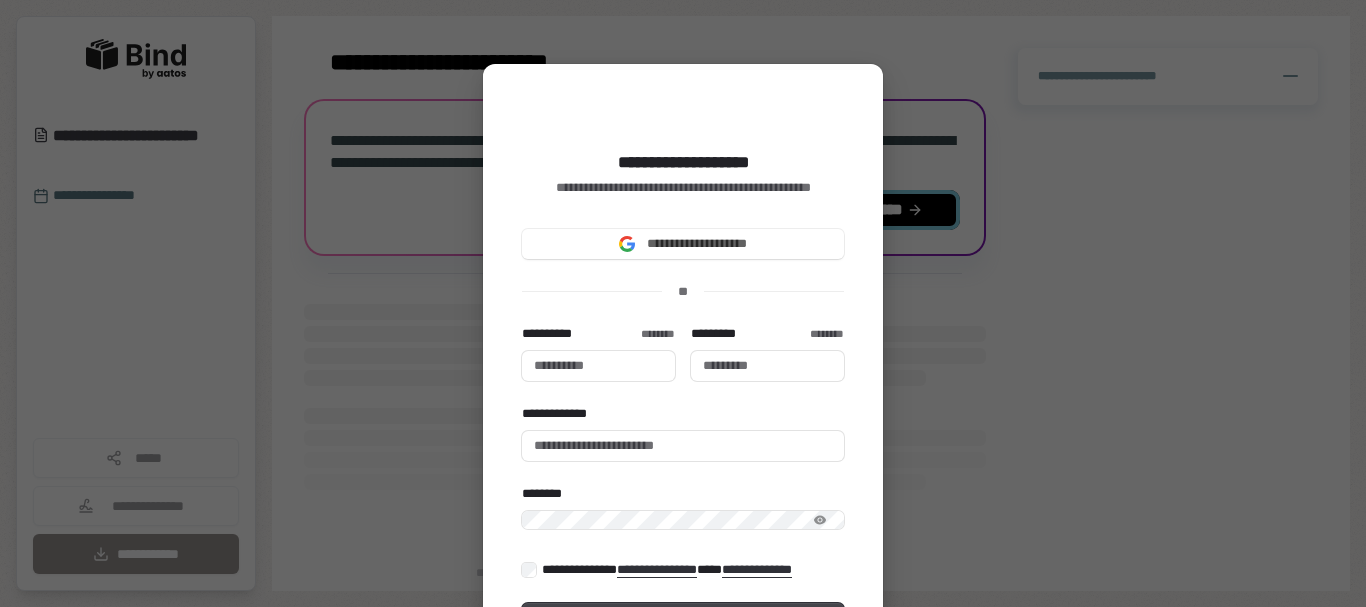 type 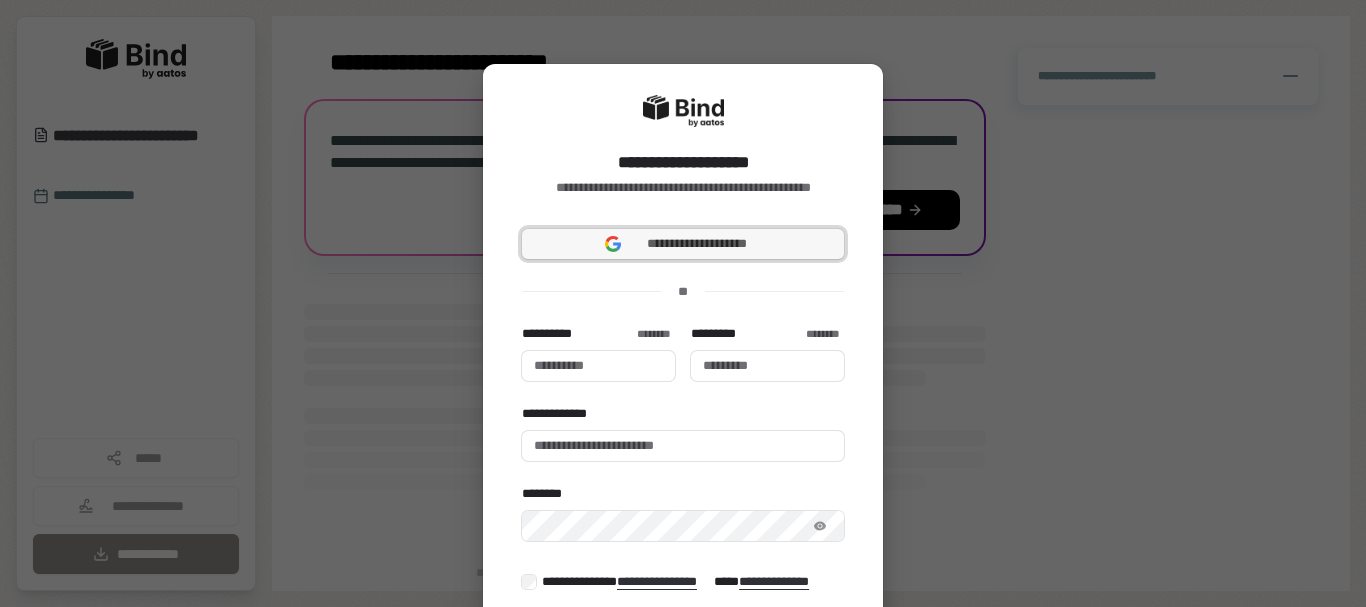 click on "**********" at bounding box center [683, 244] 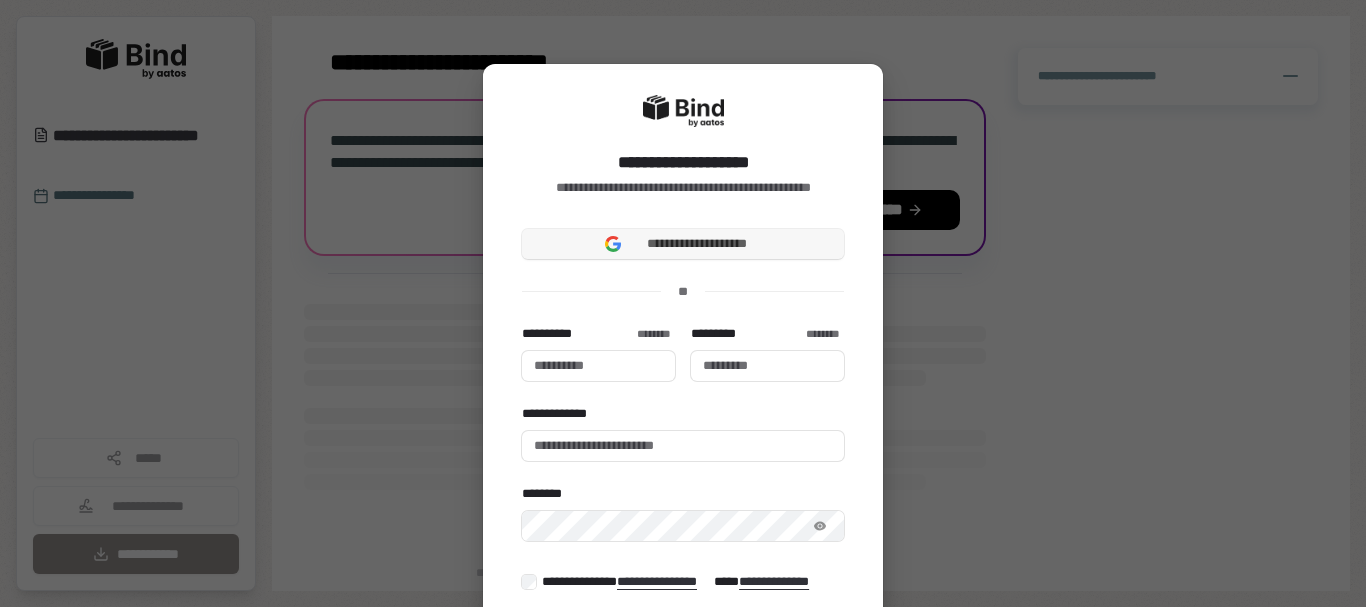 type 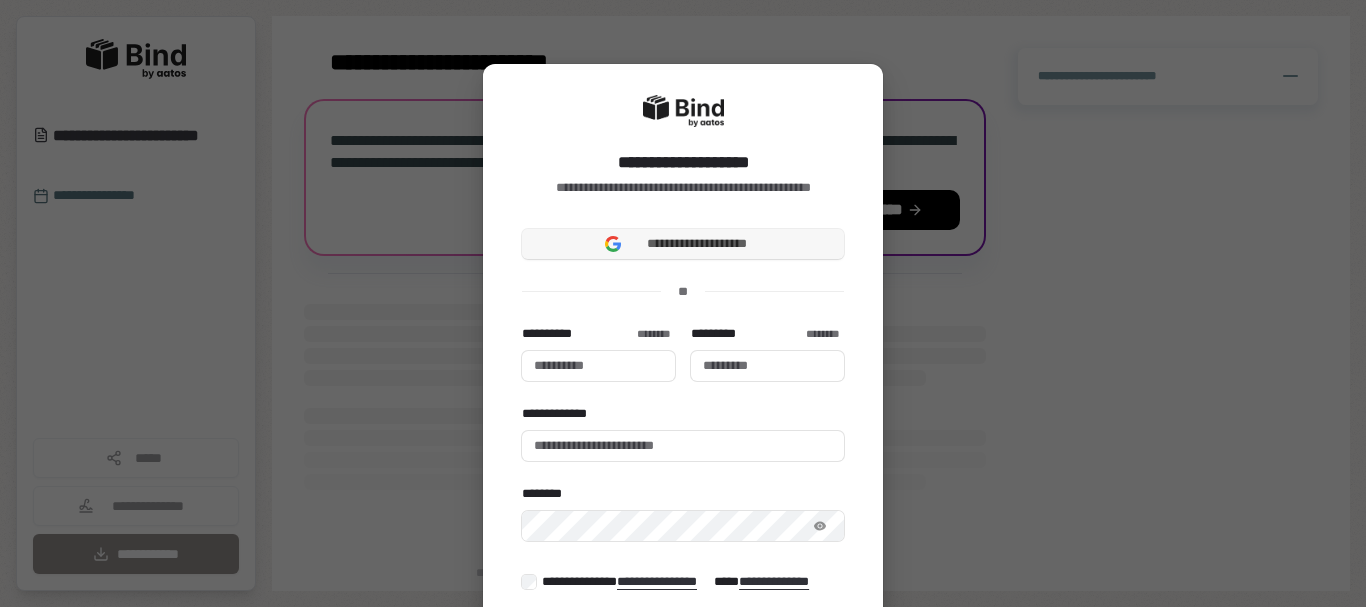type 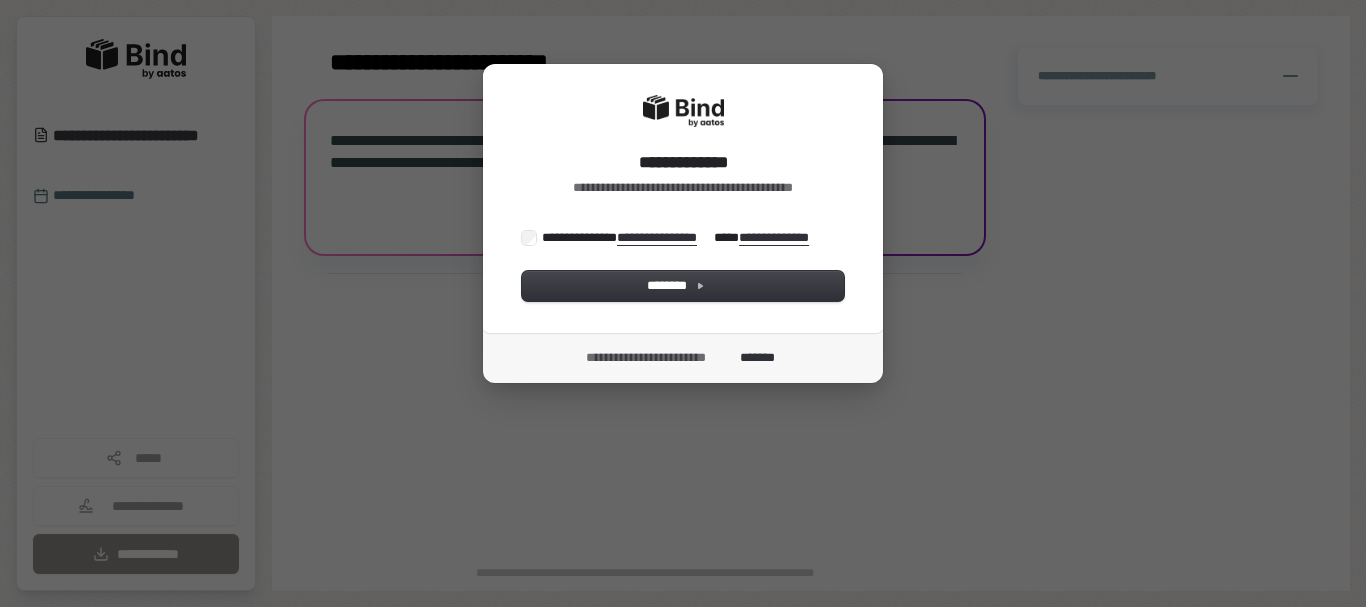 scroll, scrollTop: 0, scrollLeft: 0, axis: both 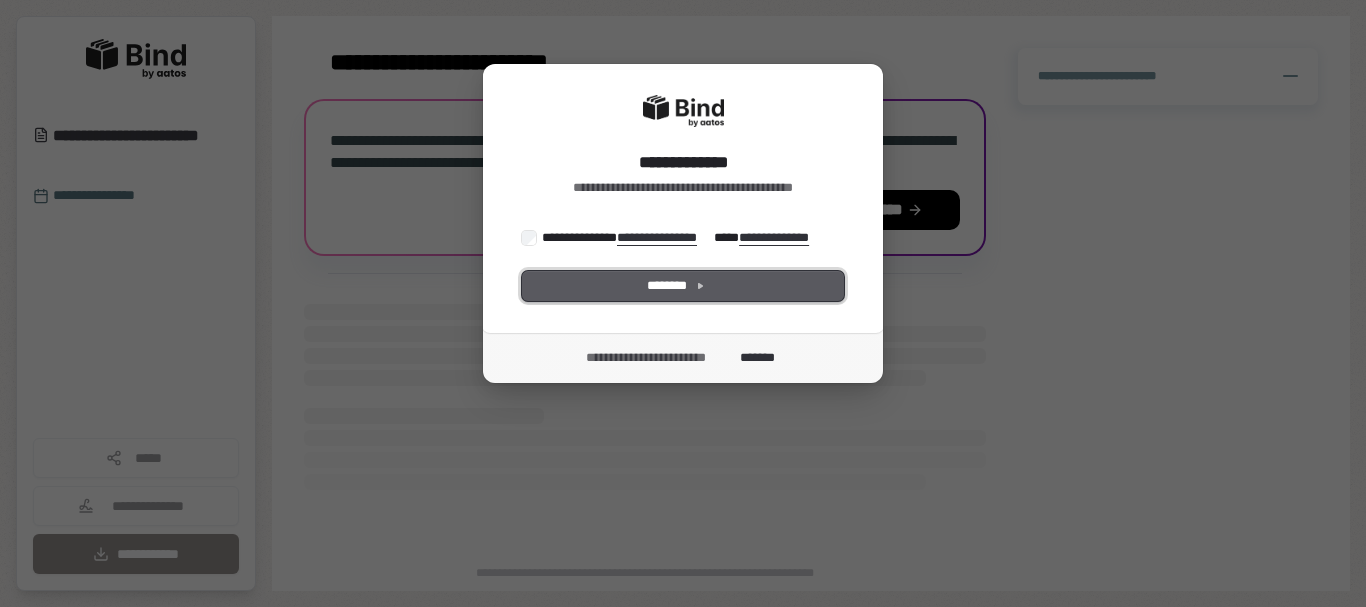 click on "********" at bounding box center [683, 286] 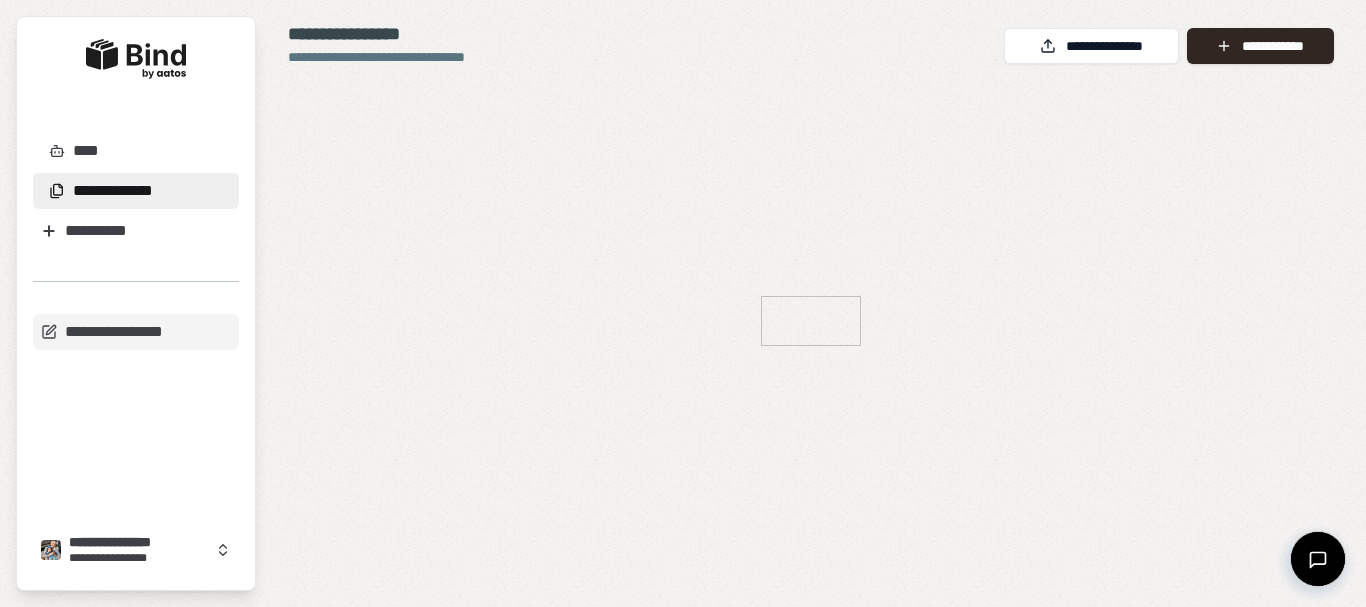 scroll, scrollTop: 0, scrollLeft: 0, axis: both 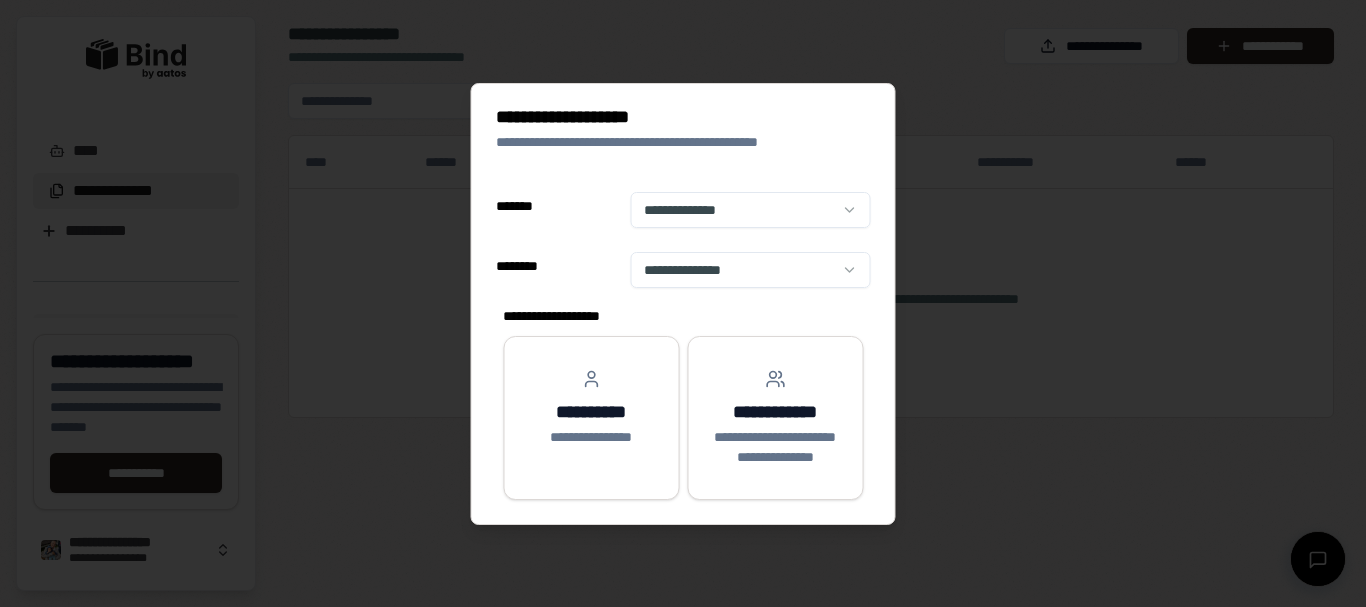 select on "**" 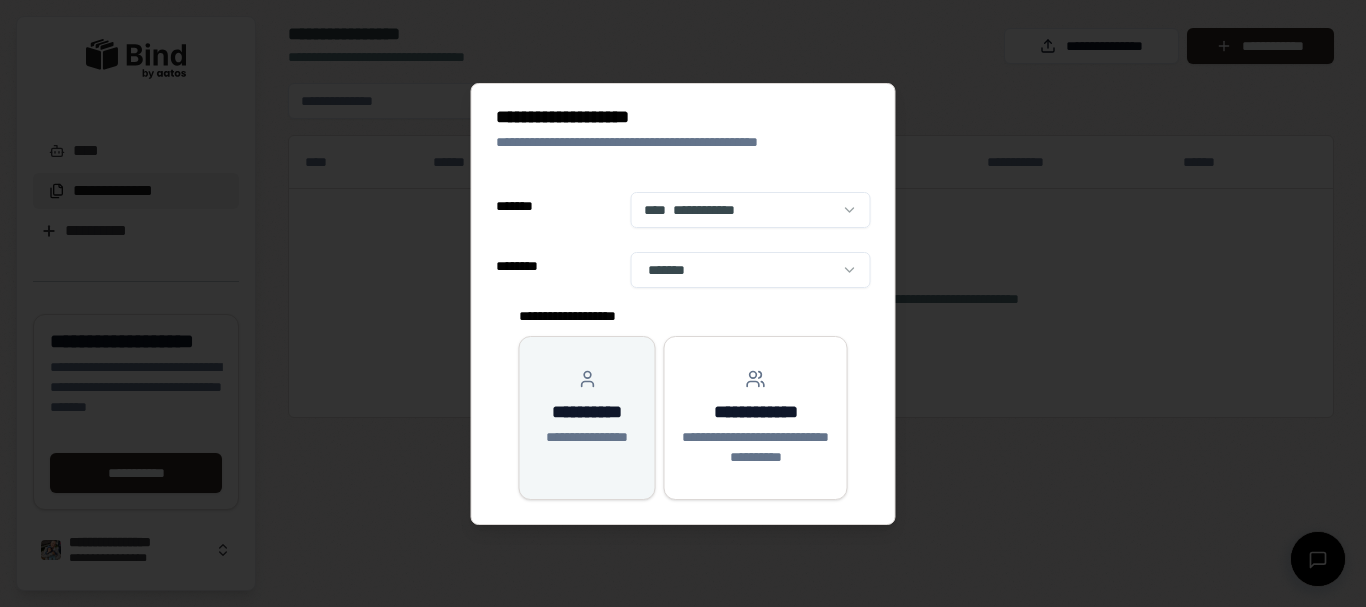 click on "**********" at bounding box center (587, 412) 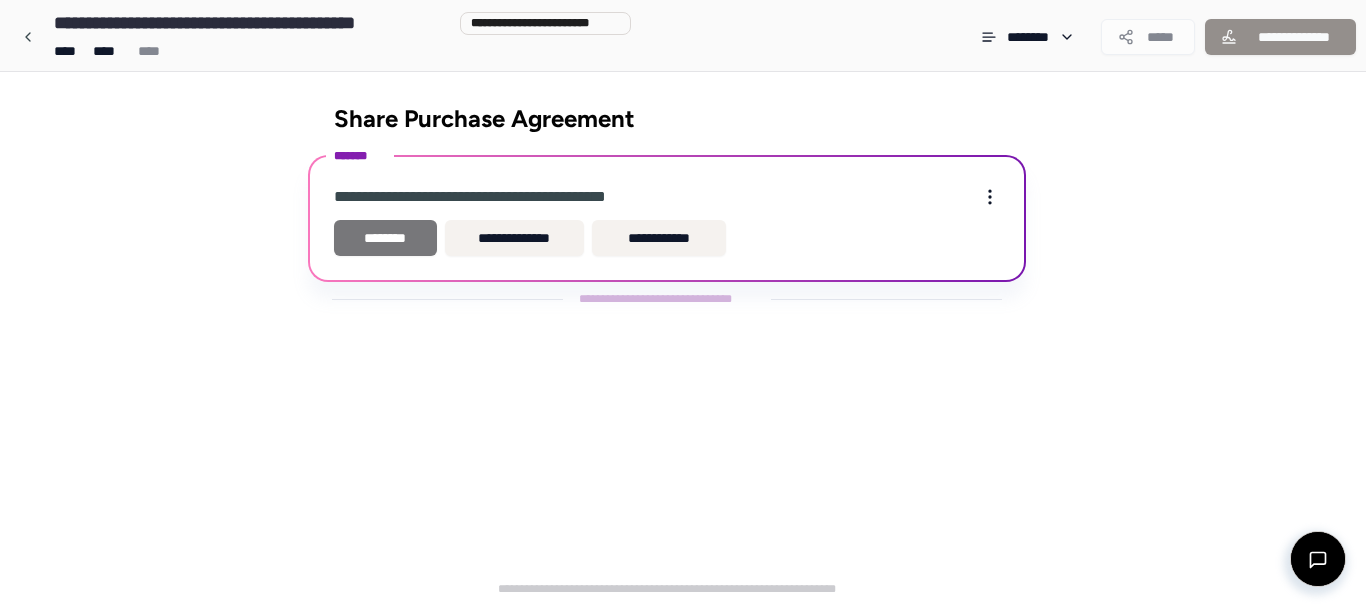 click on "********" at bounding box center [385, 238] 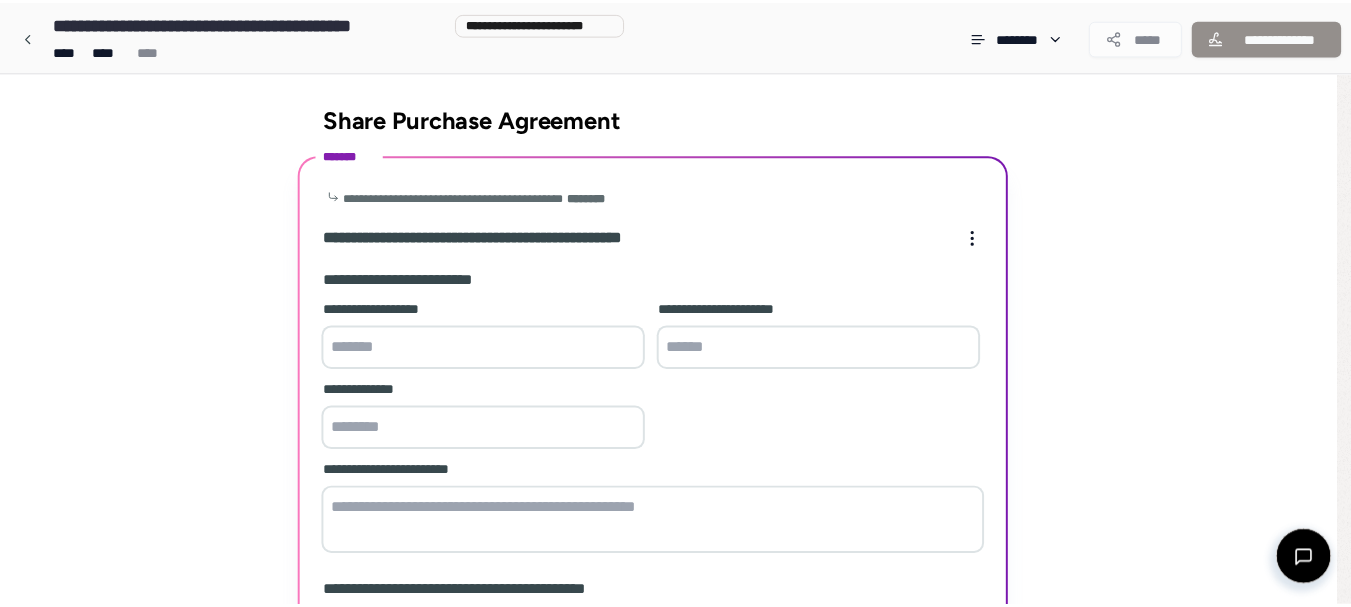 scroll, scrollTop: 209, scrollLeft: 0, axis: vertical 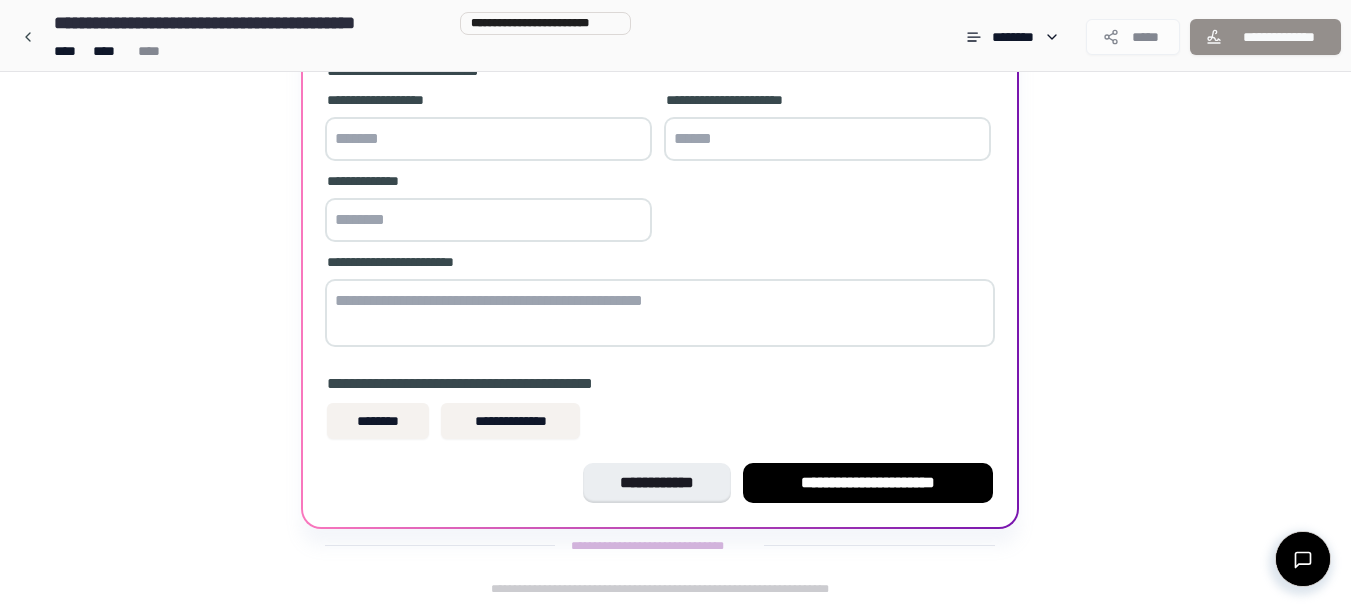 click at bounding box center [488, 139] 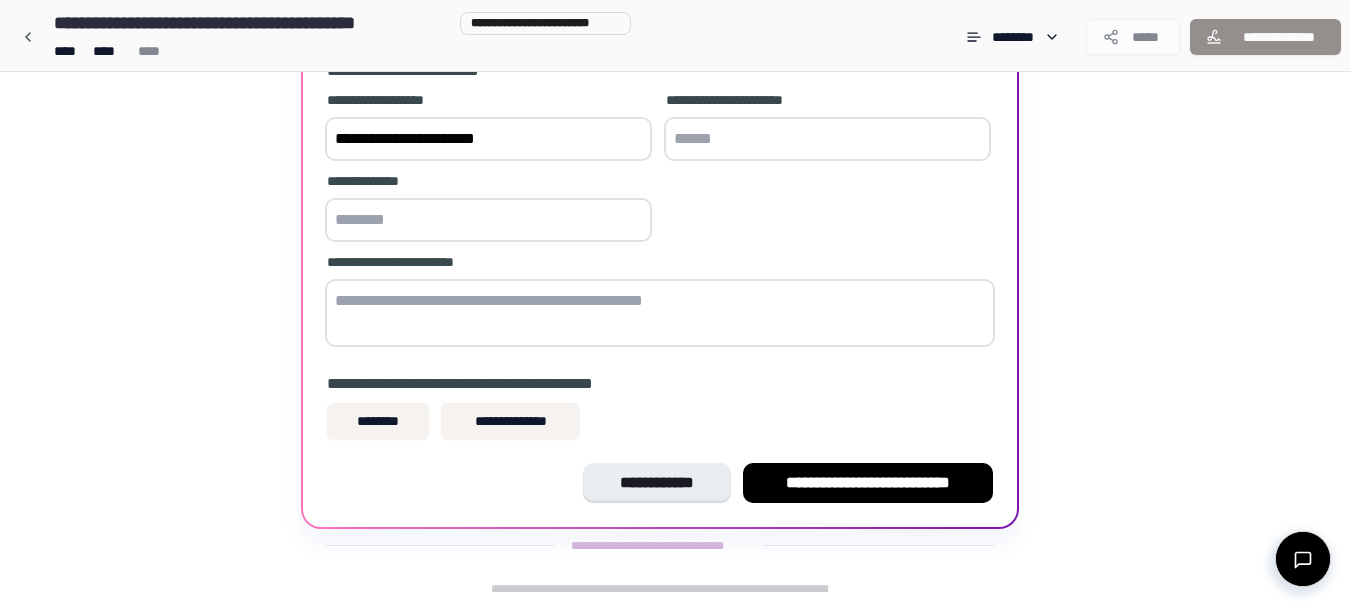 type on "**********" 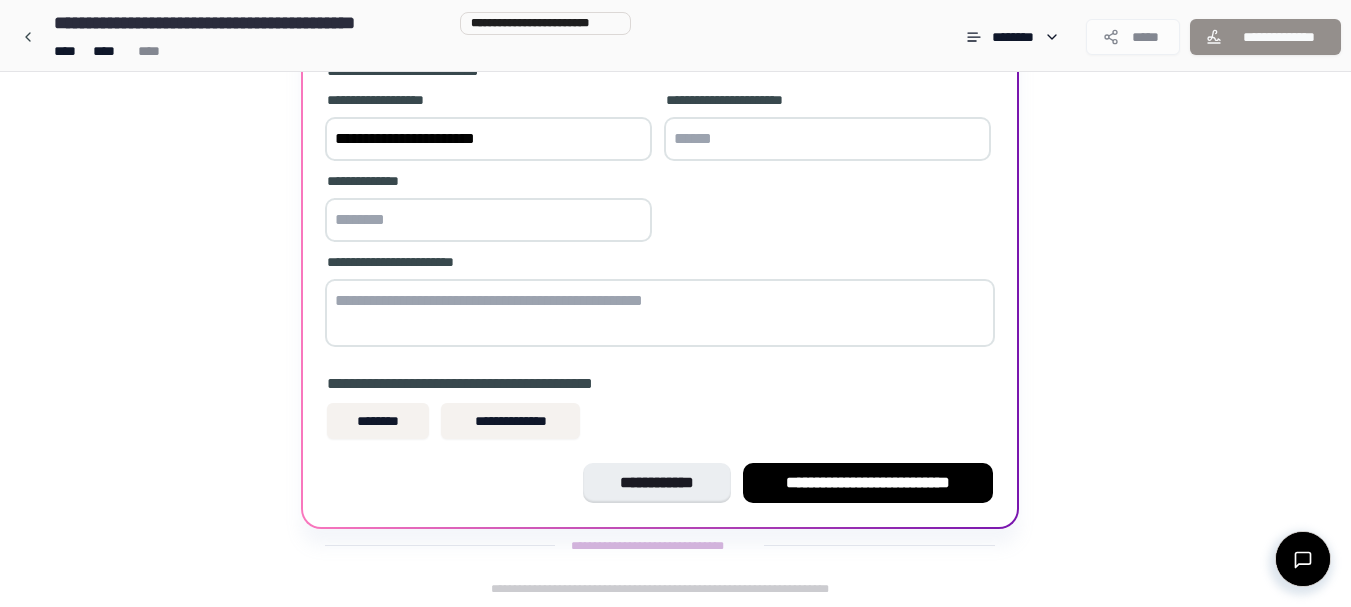 click at bounding box center (827, 139) 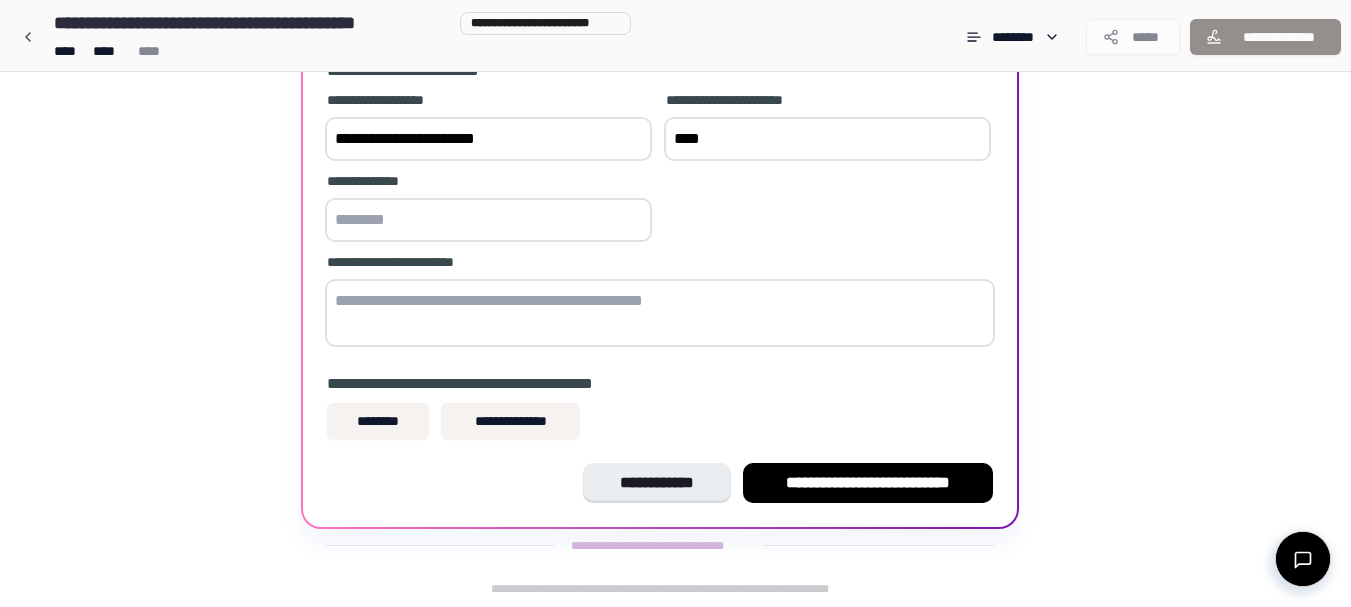 type on "****" 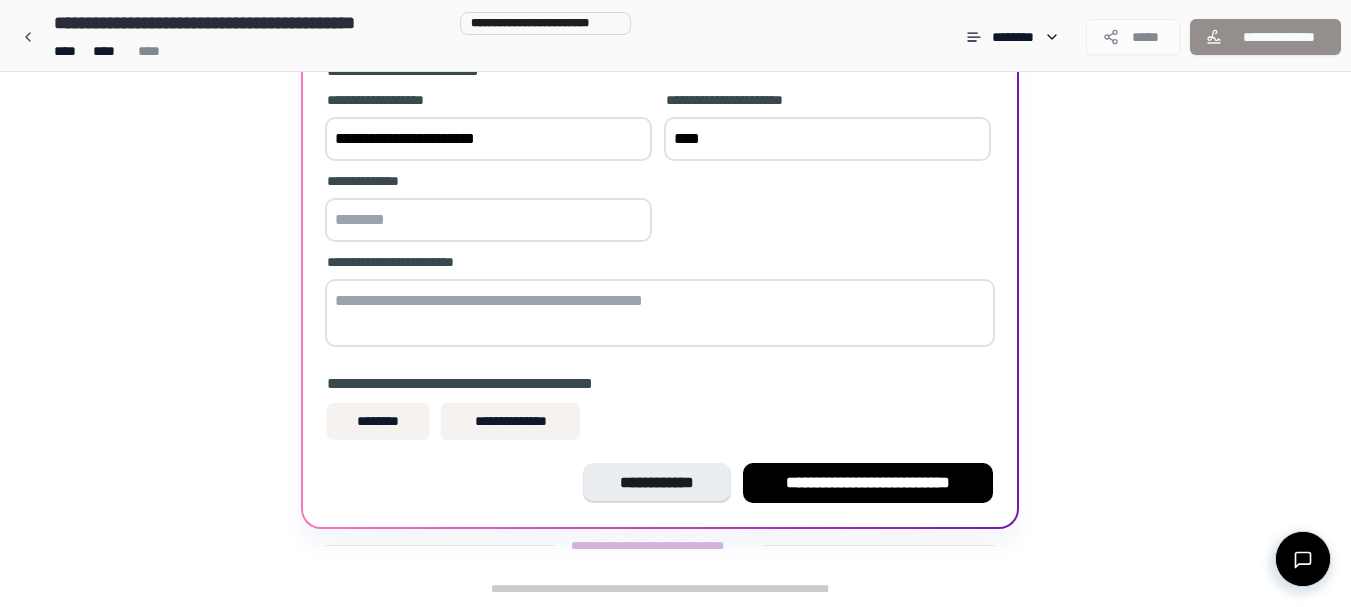 click on "**********" at bounding box center (488, 139) 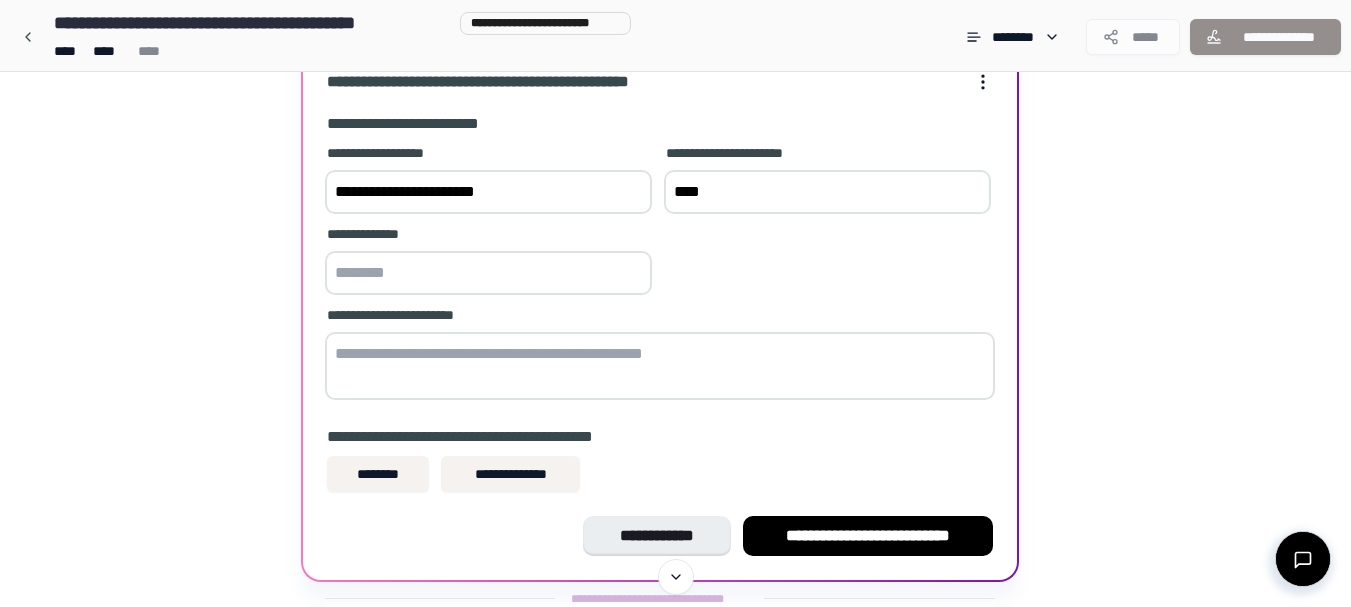 scroll, scrollTop: 162, scrollLeft: 0, axis: vertical 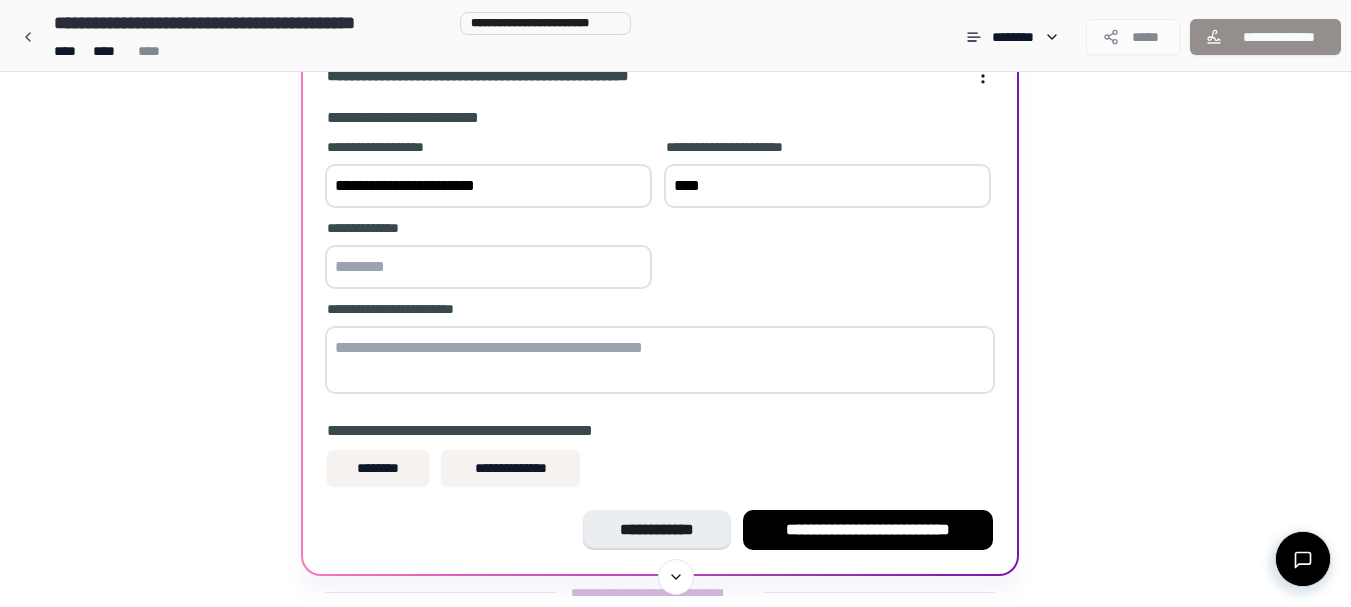 type on "**********" 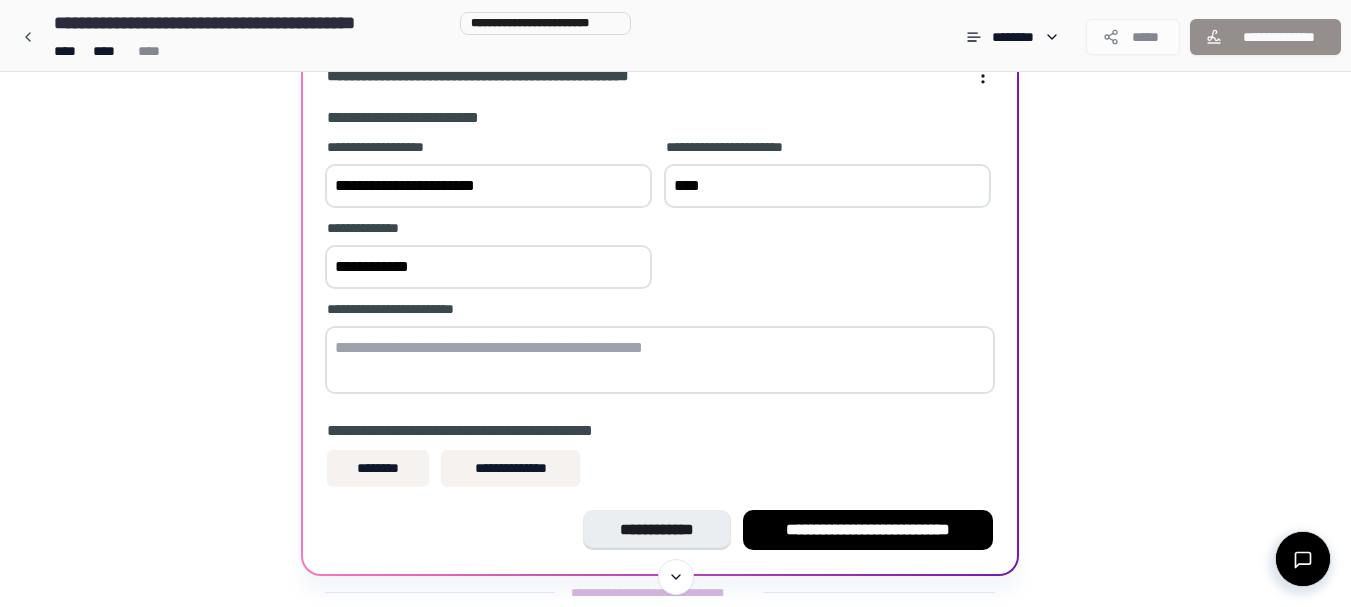 type on "**********" 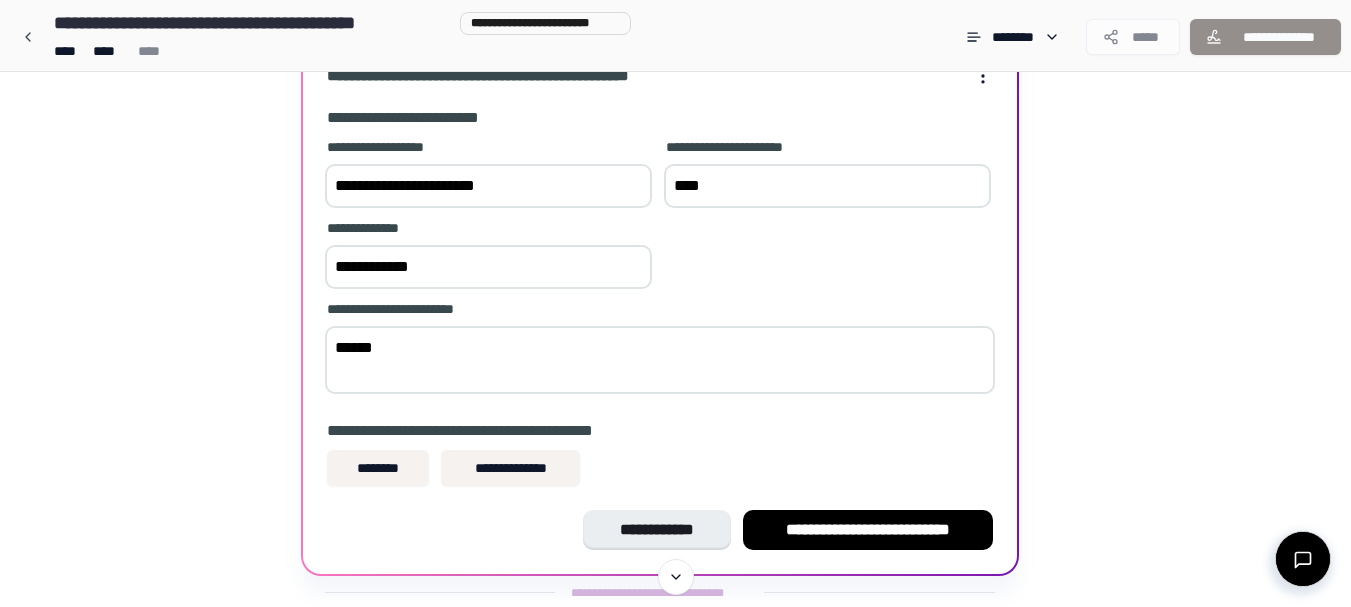 click on "******" at bounding box center (660, 360) 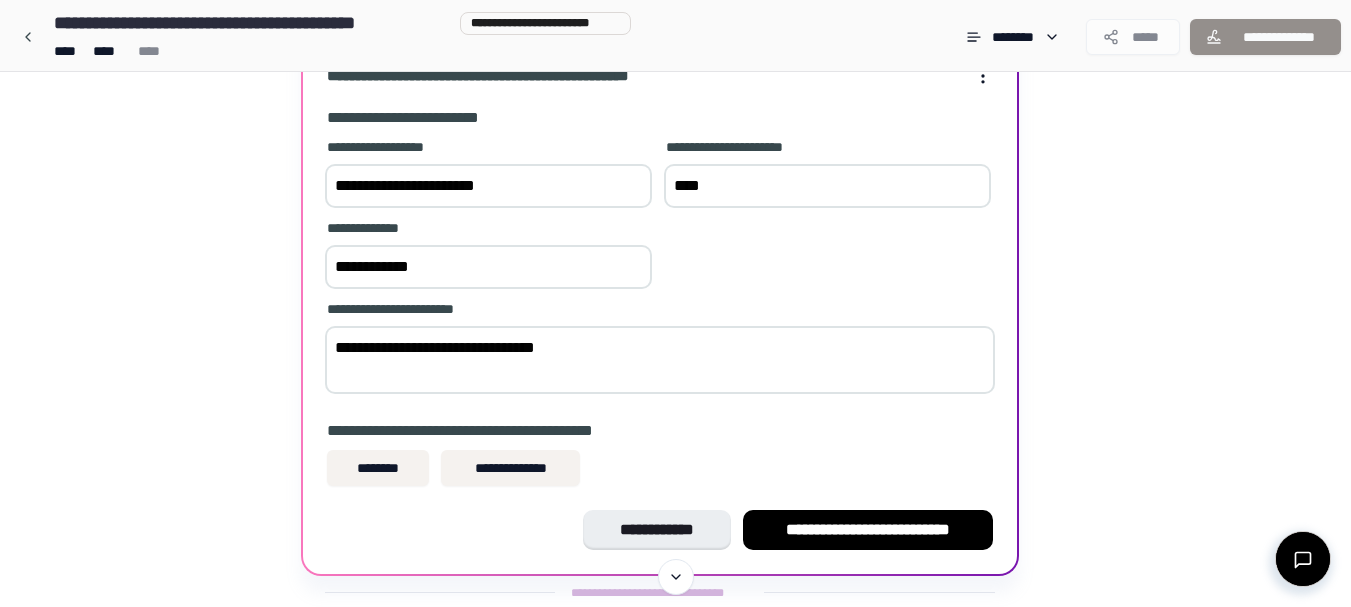 click on "**********" at bounding box center [660, 360] 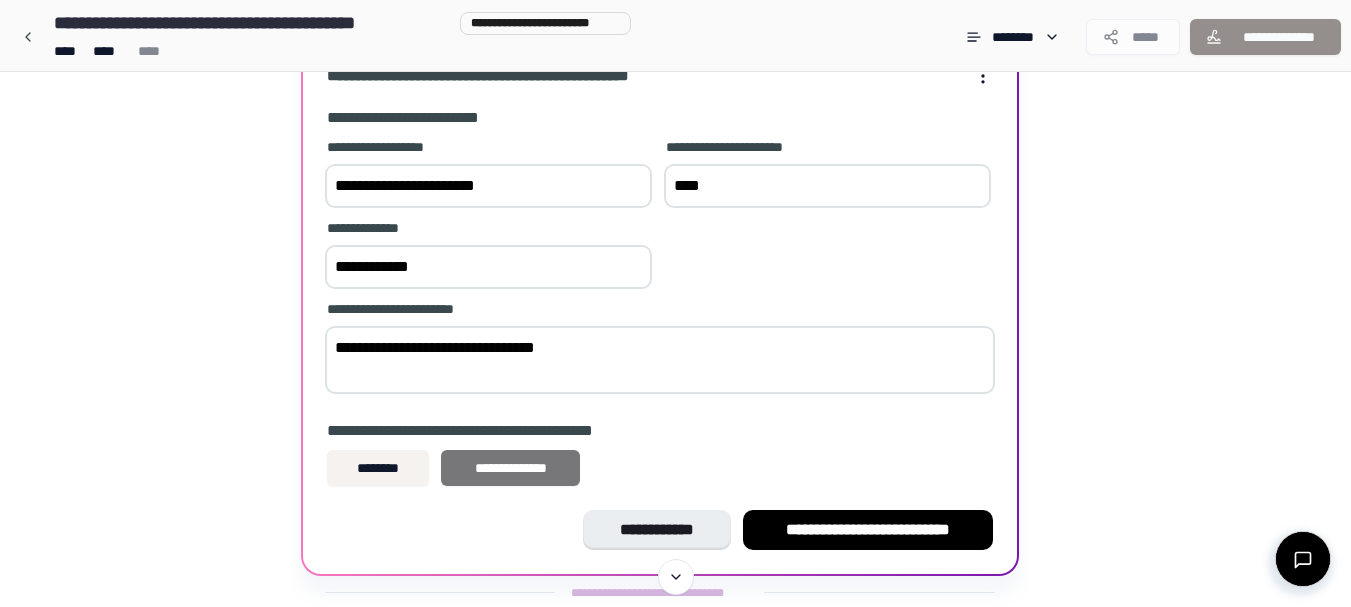 click on "**********" at bounding box center (510, 468) 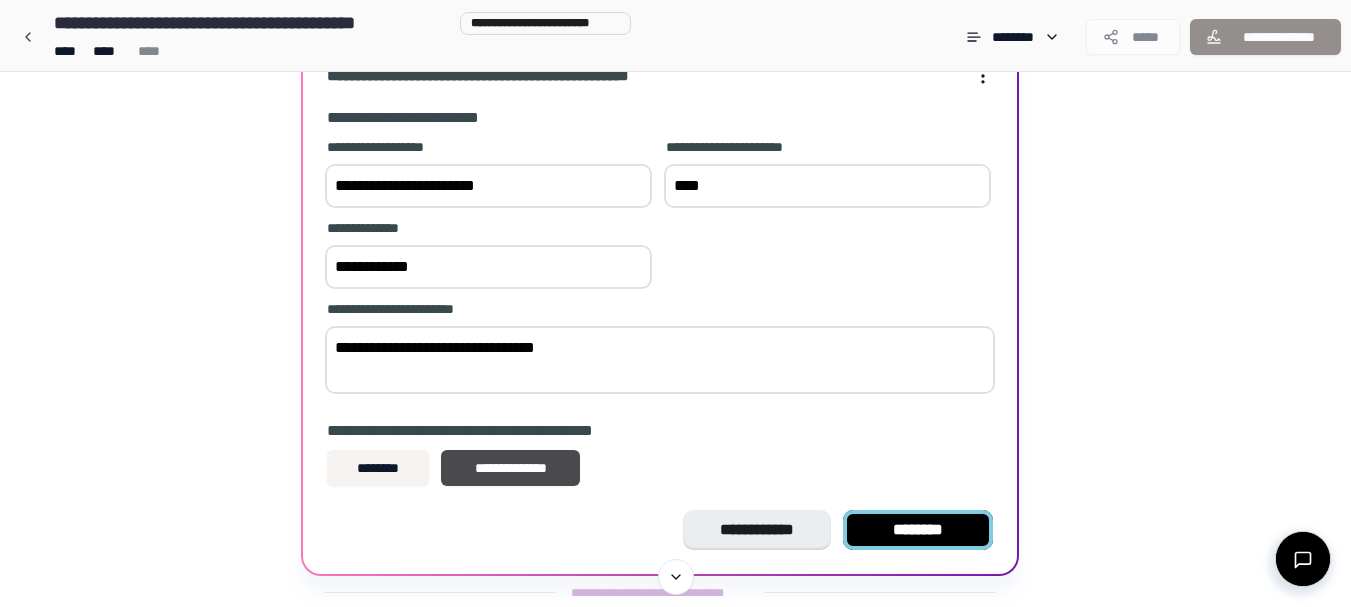 click on "********" at bounding box center [918, 530] 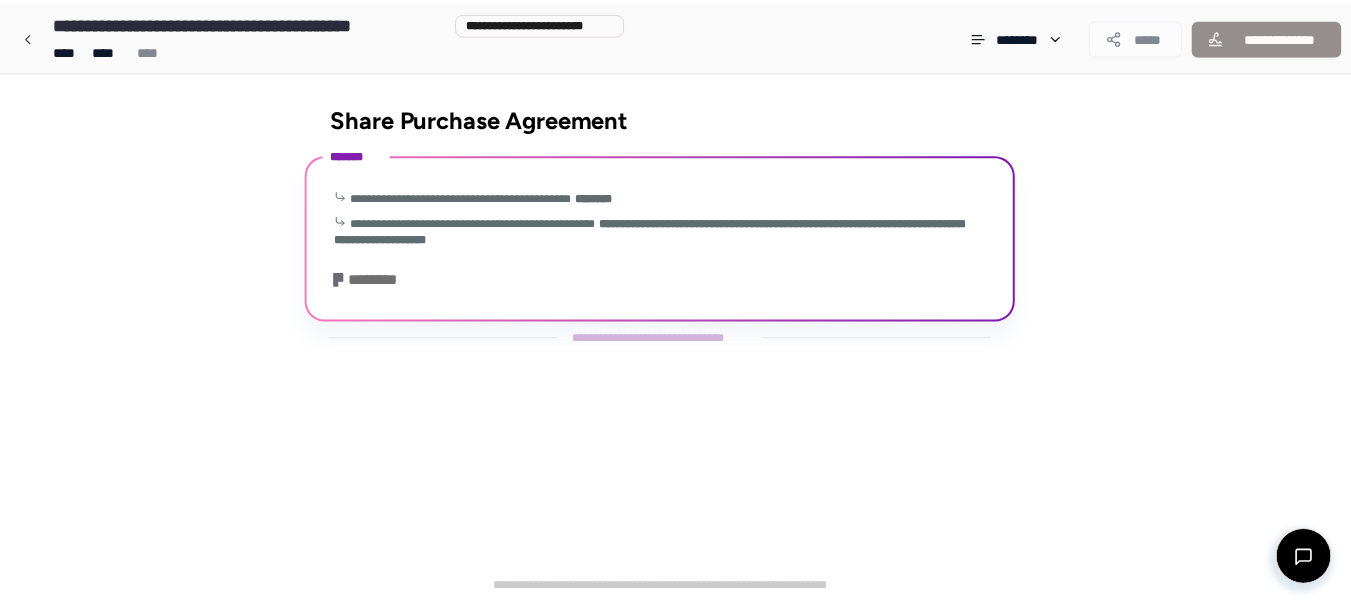 scroll, scrollTop: 91, scrollLeft: 0, axis: vertical 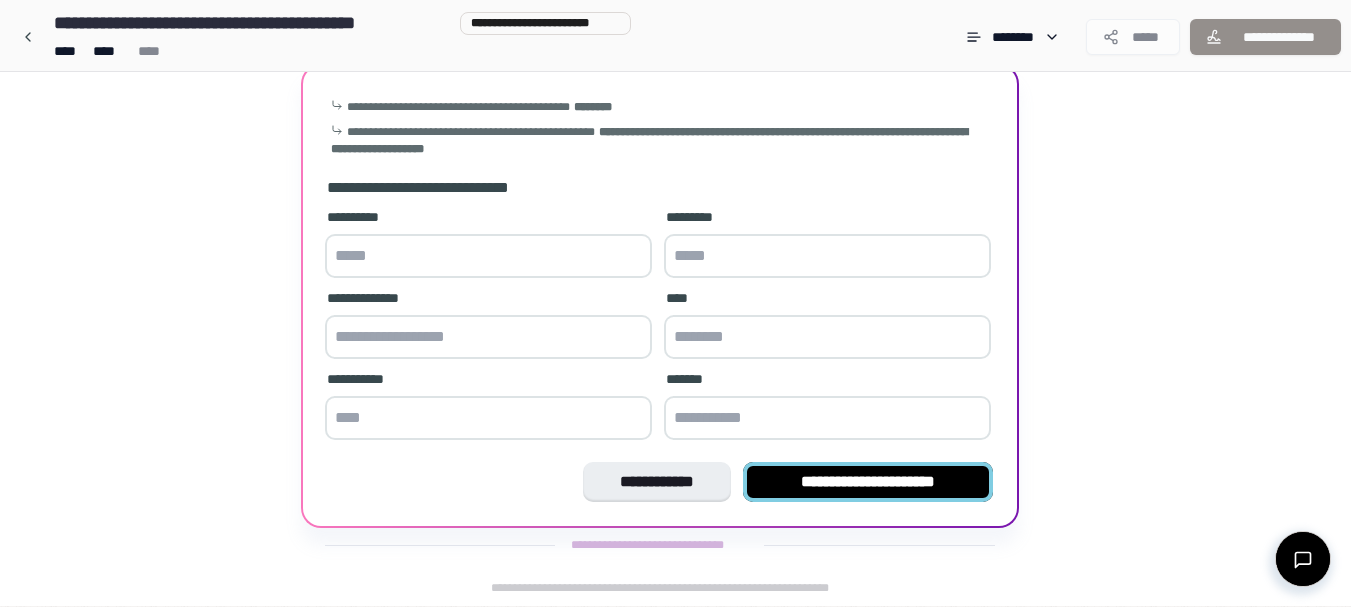 click on "**********" at bounding box center [868, 482] 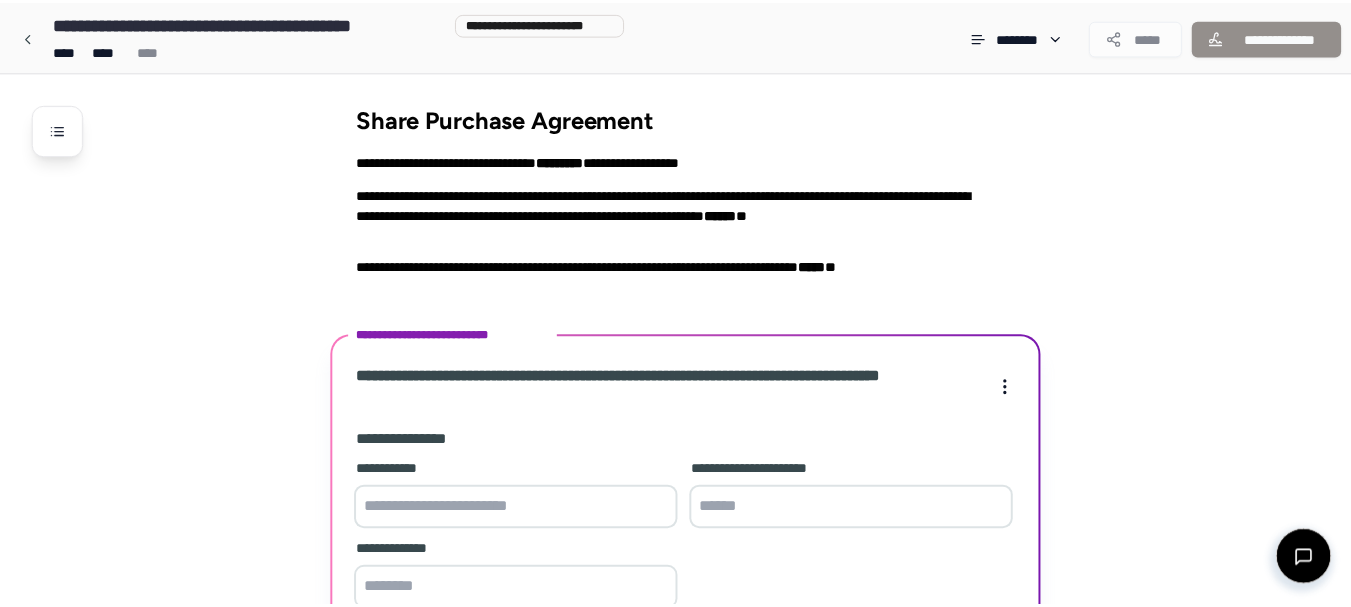 scroll, scrollTop: 403, scrollLeft: 0, axis: vertical 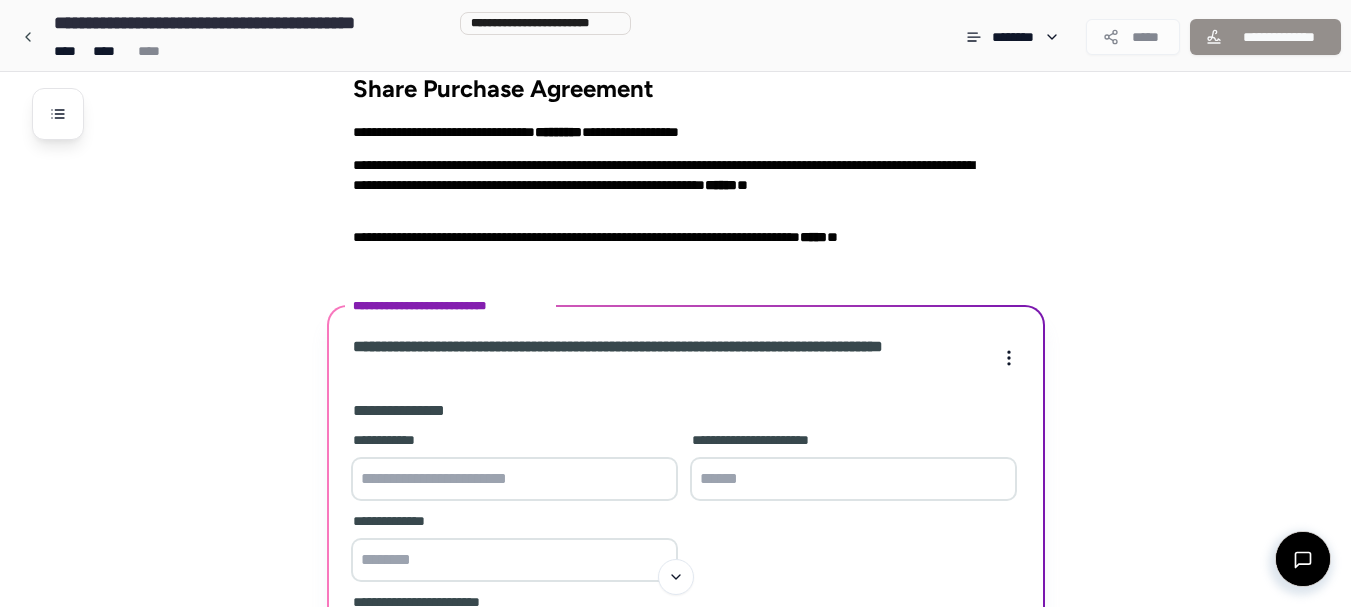 click at bounding box center (514, 479) 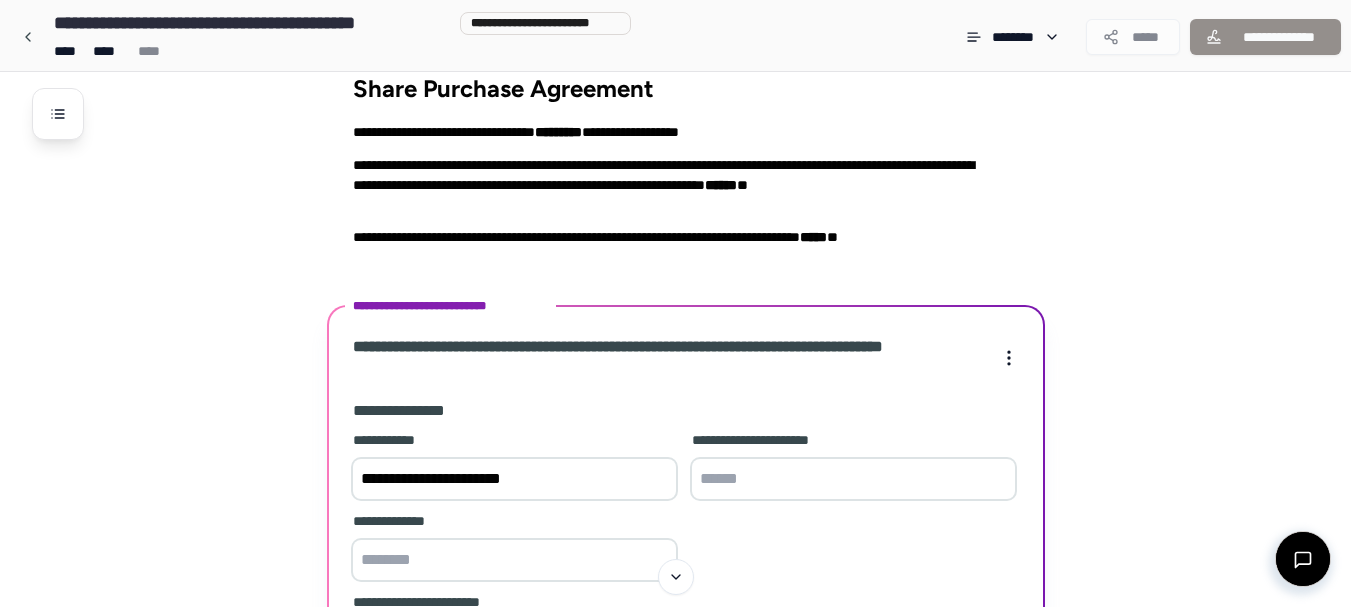 type on "**********" 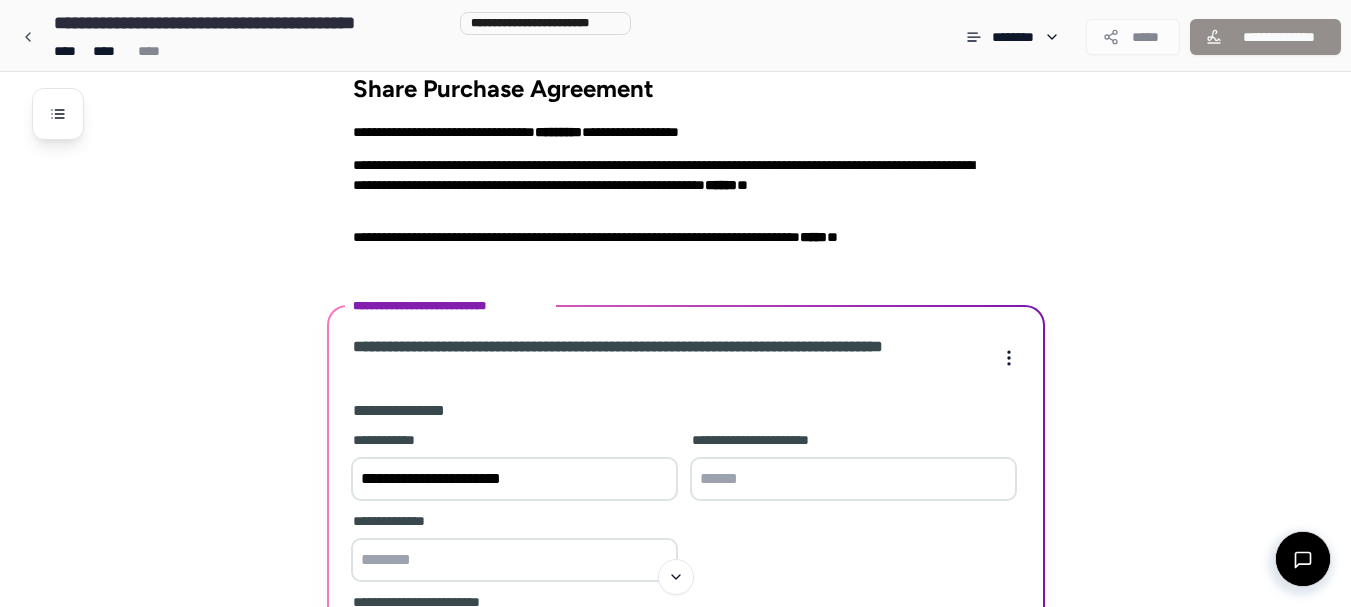 click at bounding box center [853, 479] 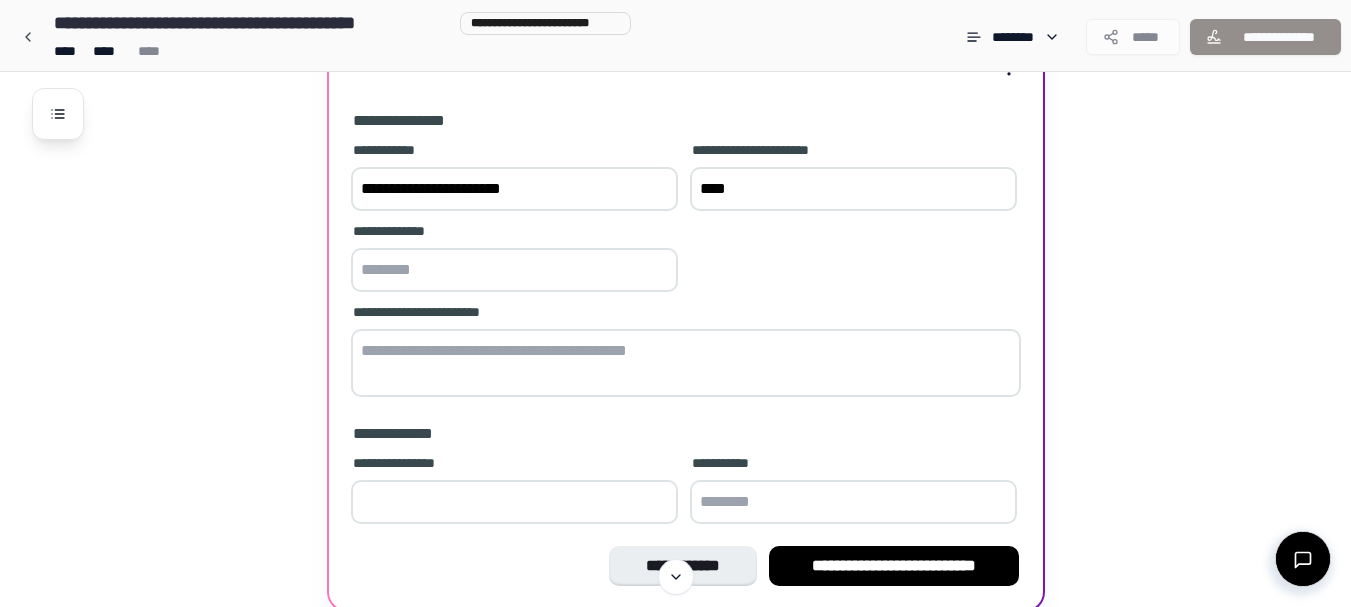 scroll, scrollTop: 318, scrollLeft: 0, axis: vertical 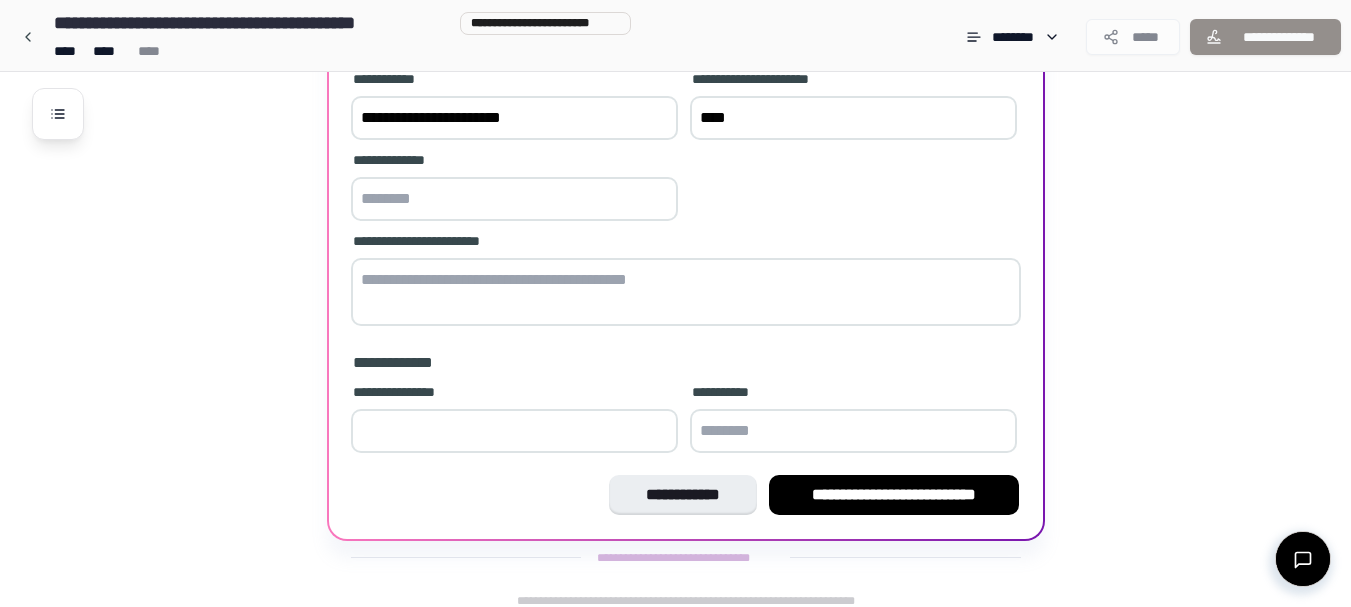 type on "****" 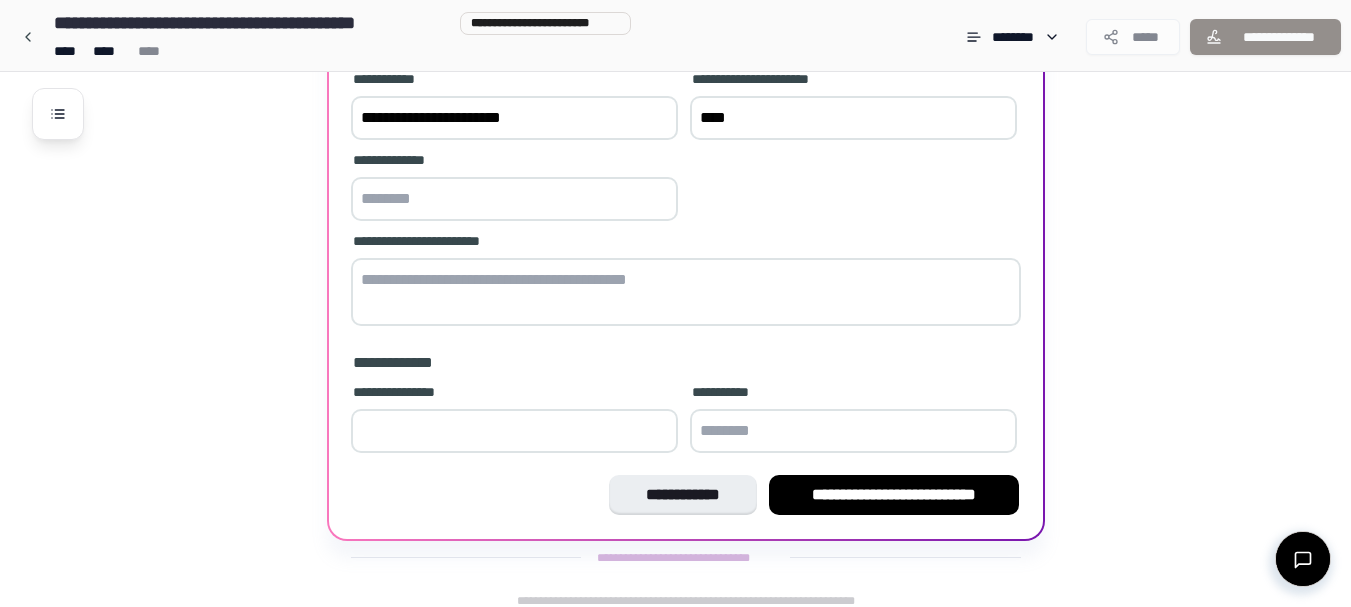click at bounding box center (686, 292) 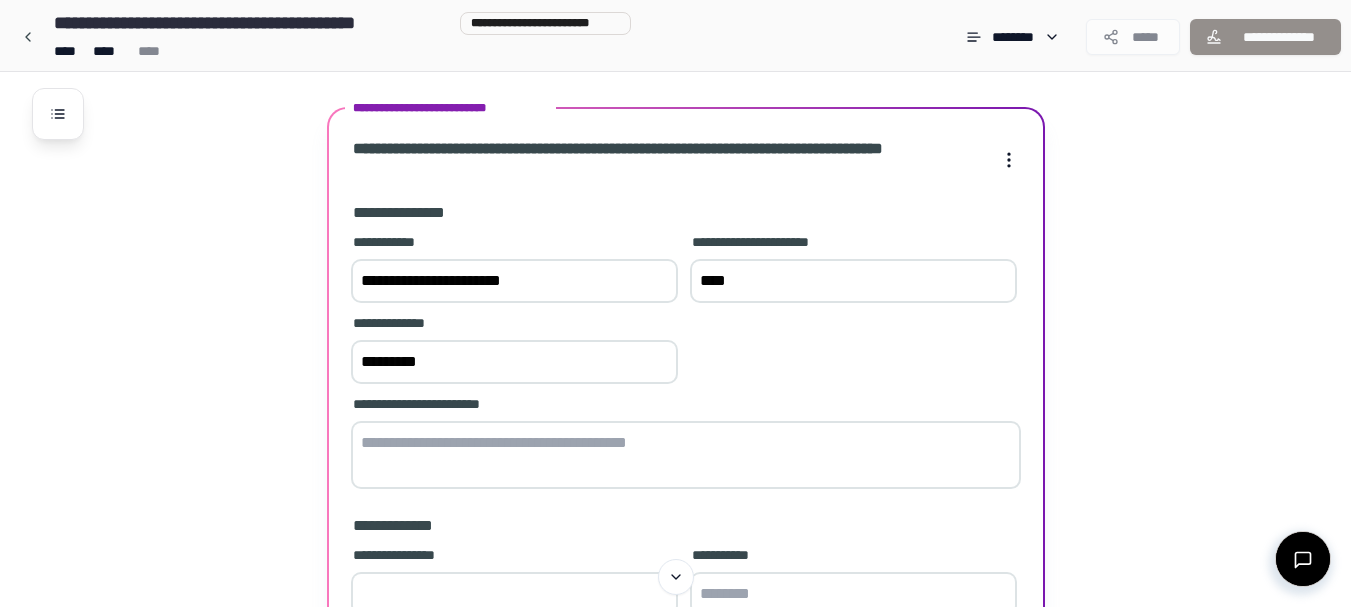 scroll, scrollTop: 242, scrollLeft: 0, axis: vertical 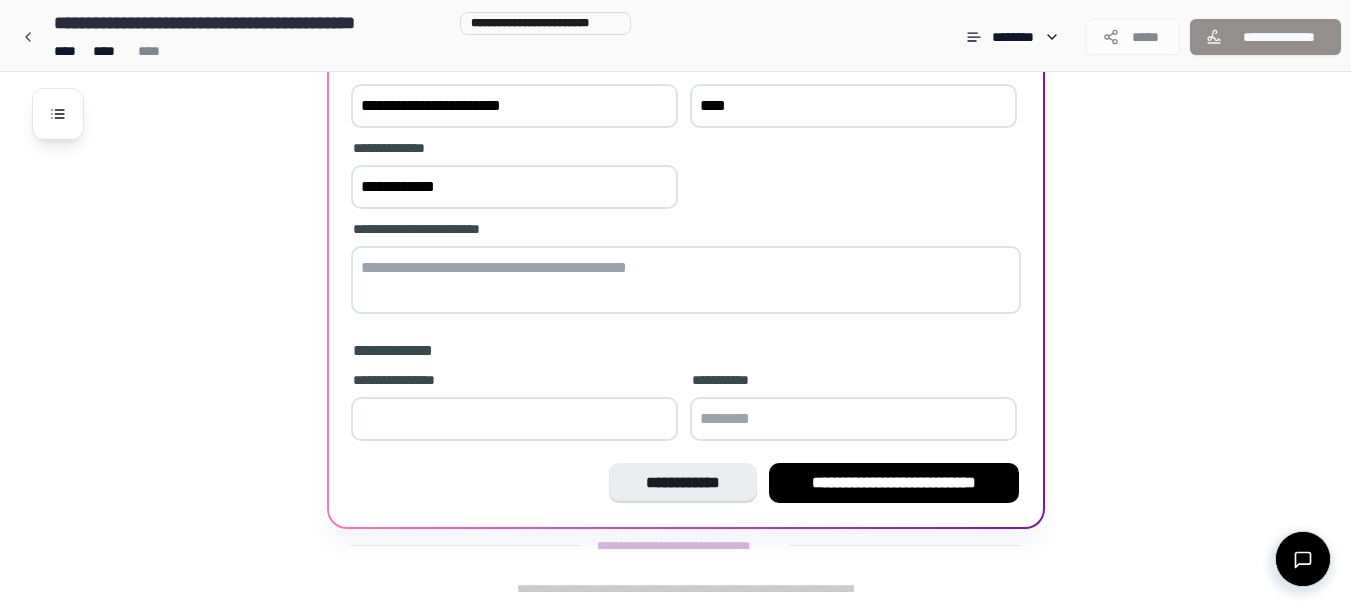 type on "**********" 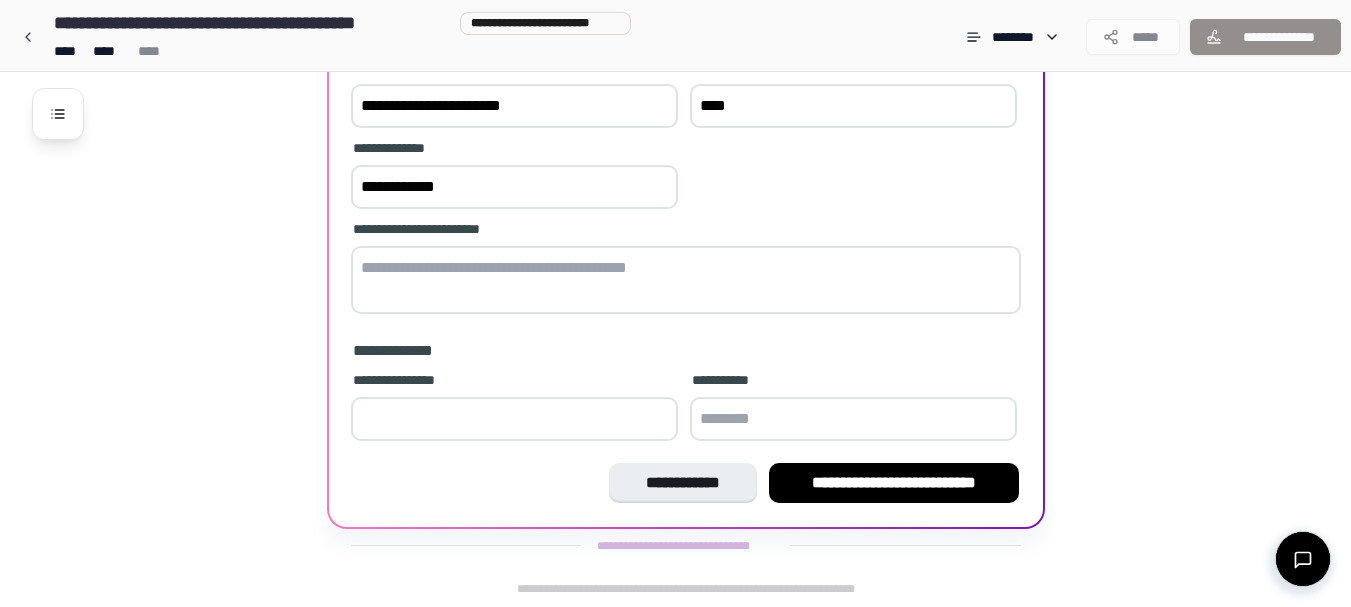 click at bounding box center [514, 419] 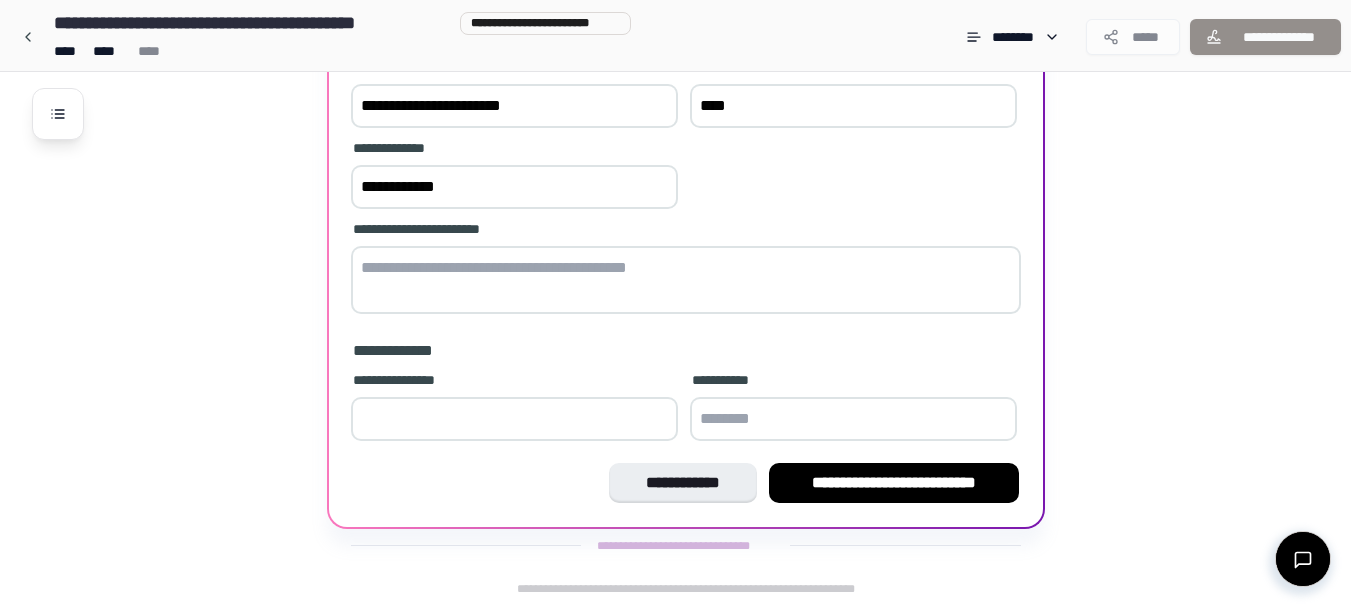 type on "*" 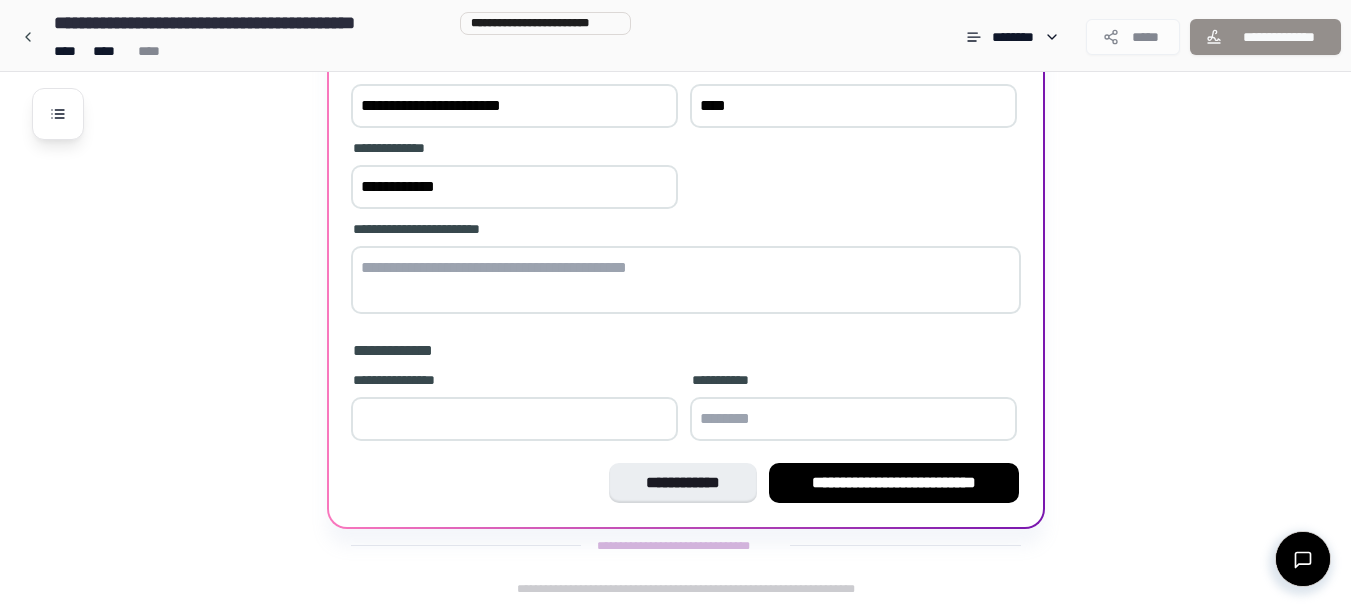 click on "*" at bounding box center (514, 419) 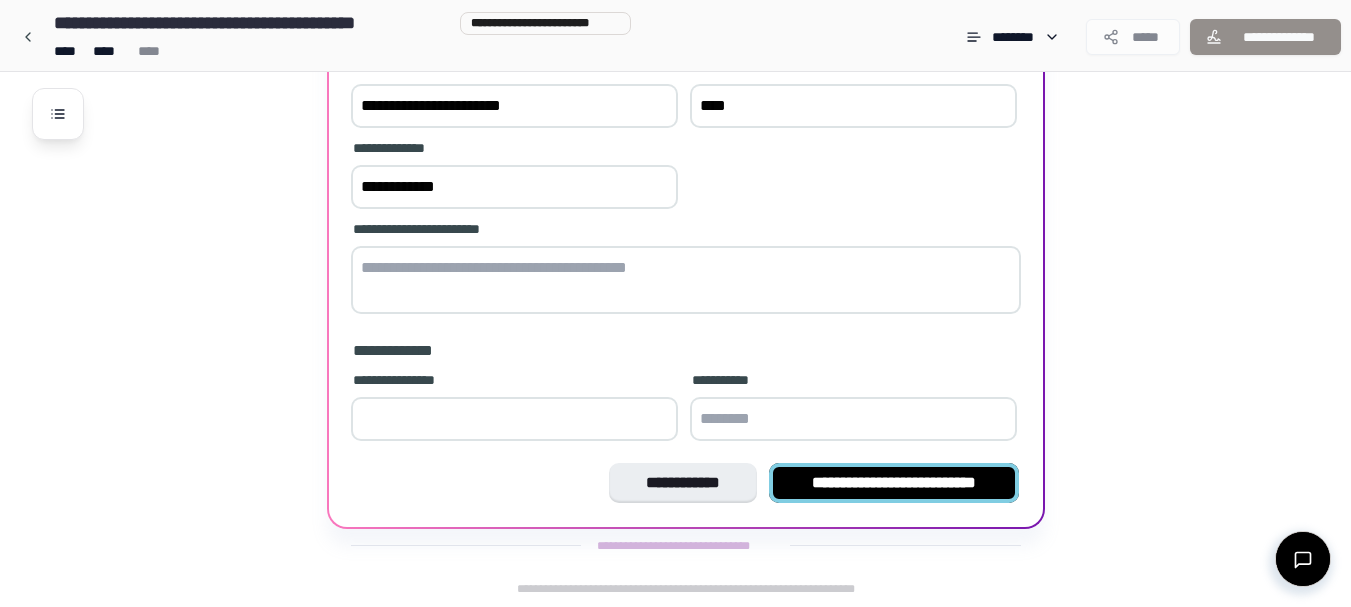 click on "**********" at bounding box center [894, 483] 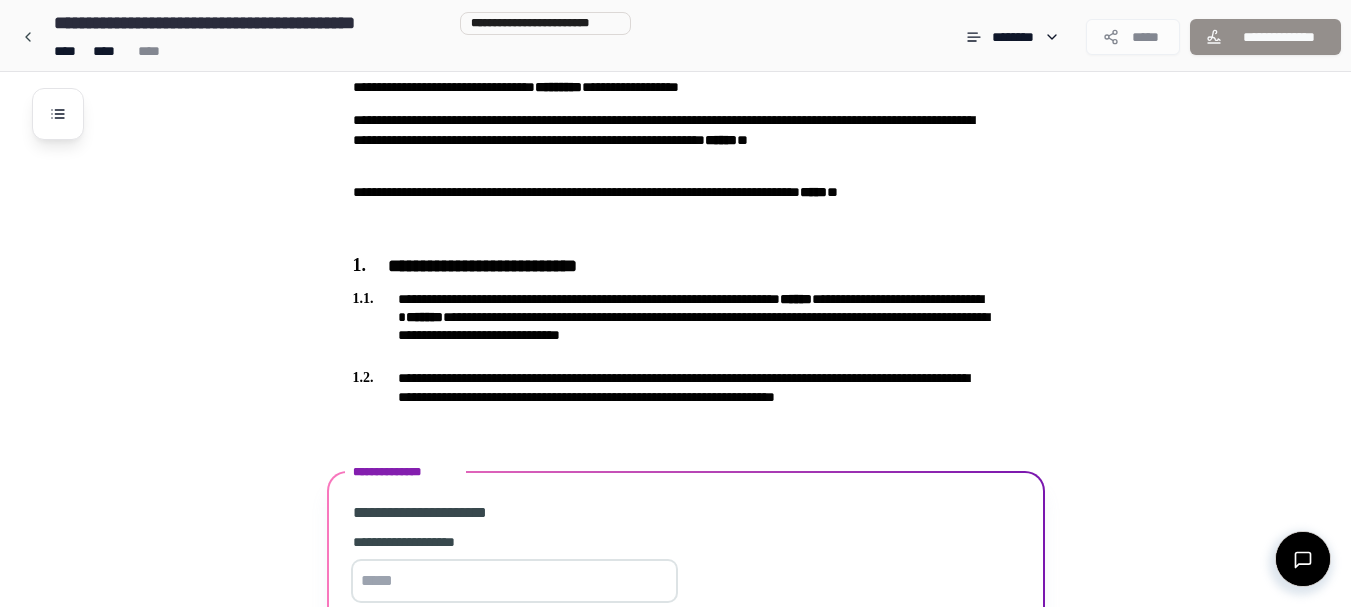 scroll, scrollTop: 314, scrollLeft: 0, axis: vertical 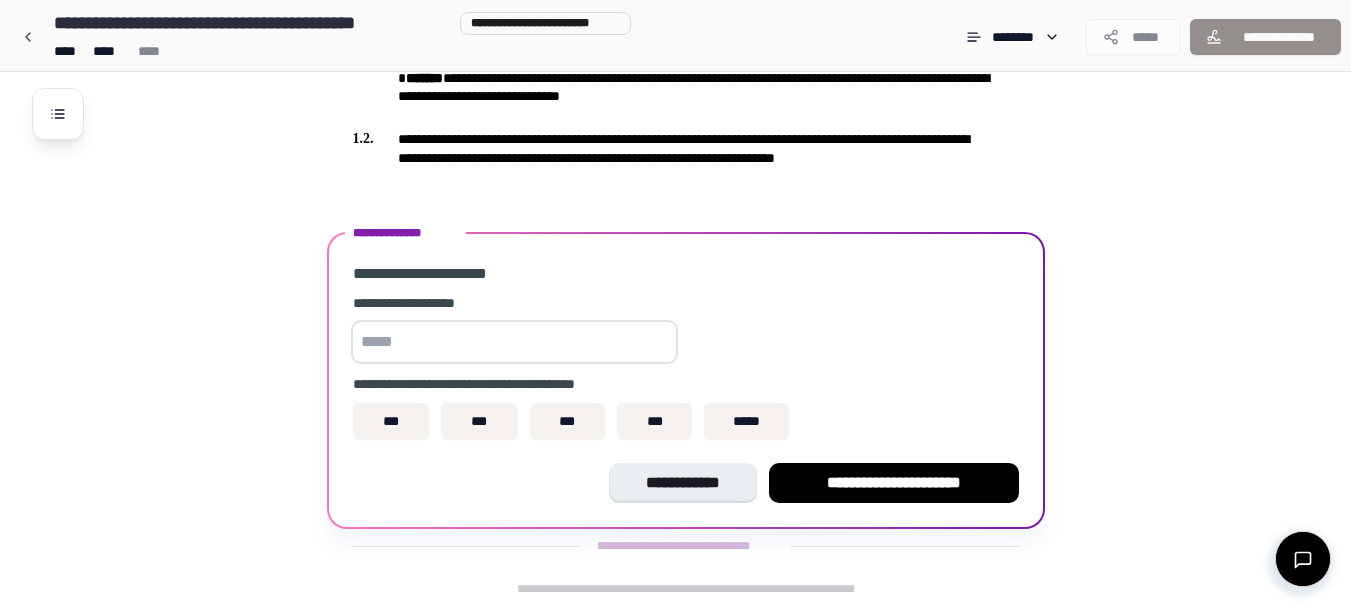 click at bounding box center [514, 342] 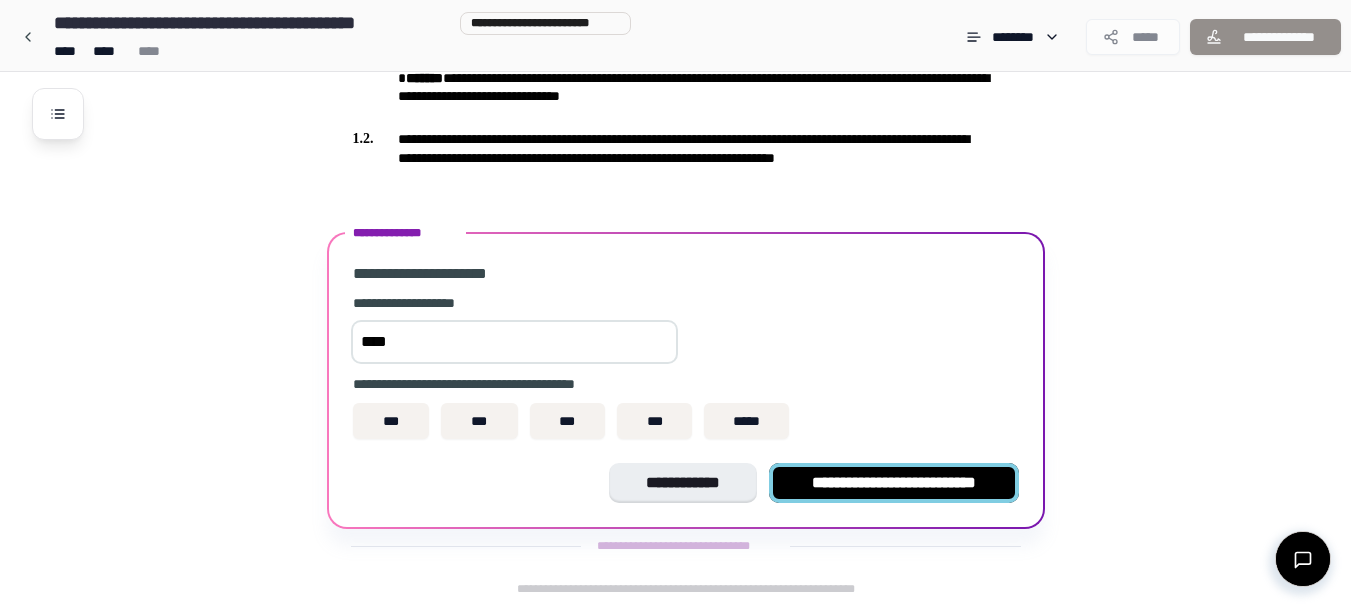 type on "****" 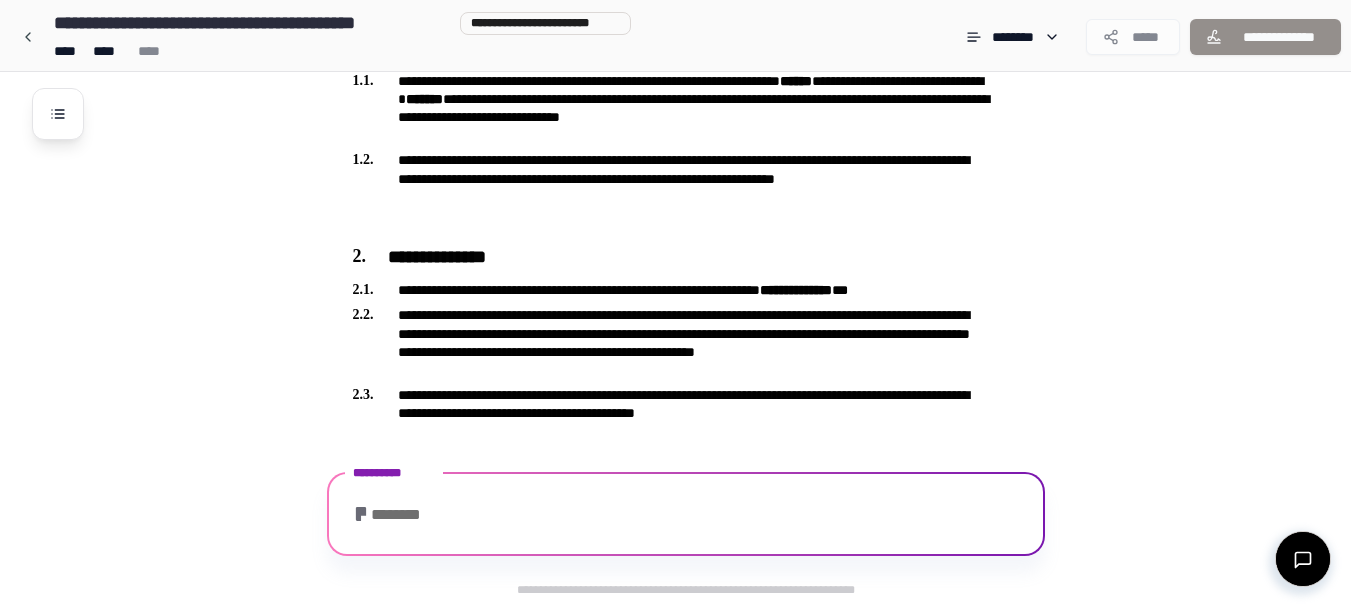 scroll, scrollTop: 429, scrollLeft: 0, axis: vertical 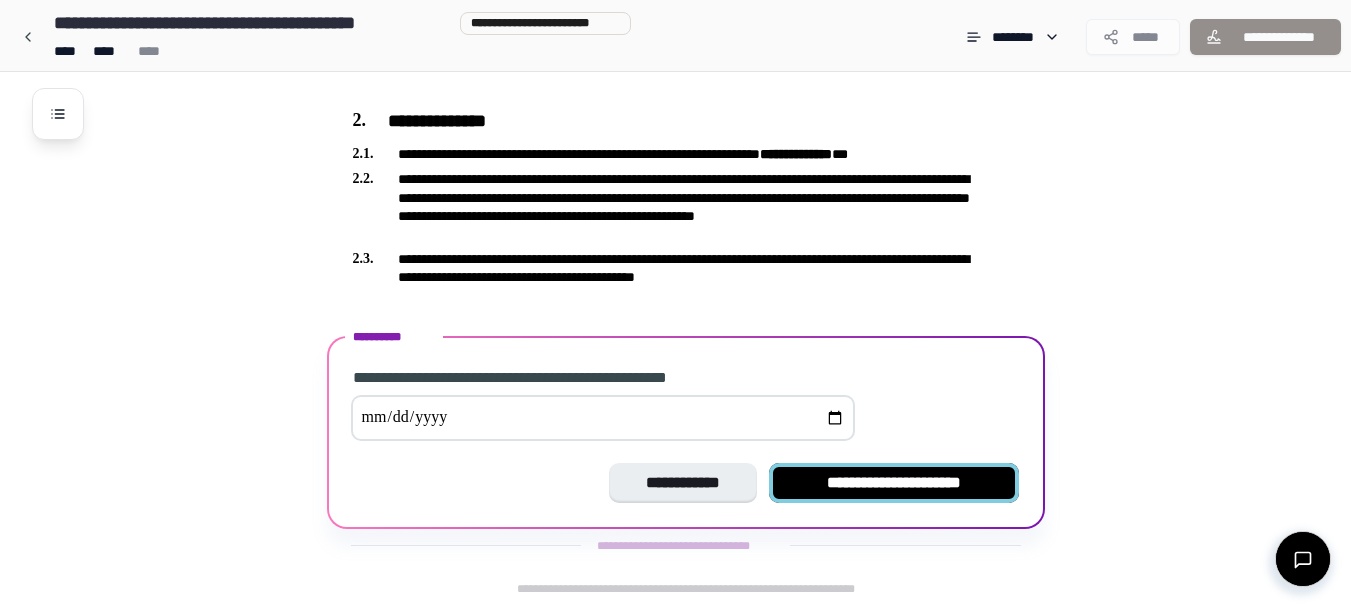 click on "**********" at bounding box center [894, 483] 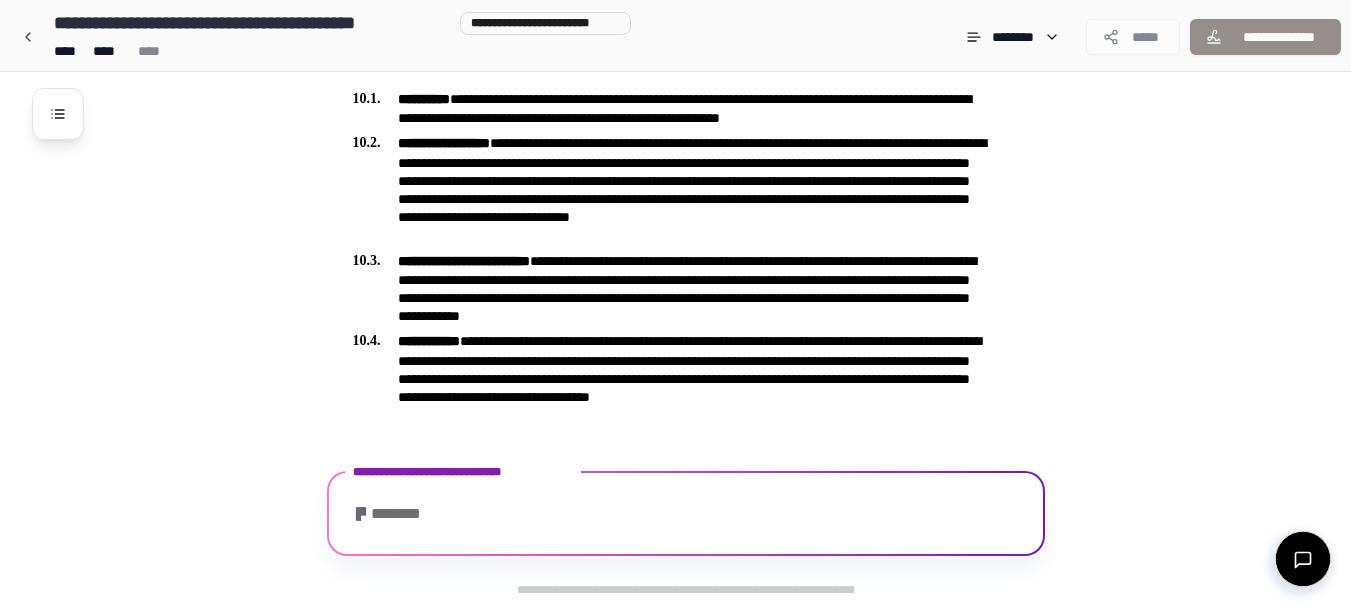 scroll, scrollTop: 2443, scrollLeft: 0, axis: vertical 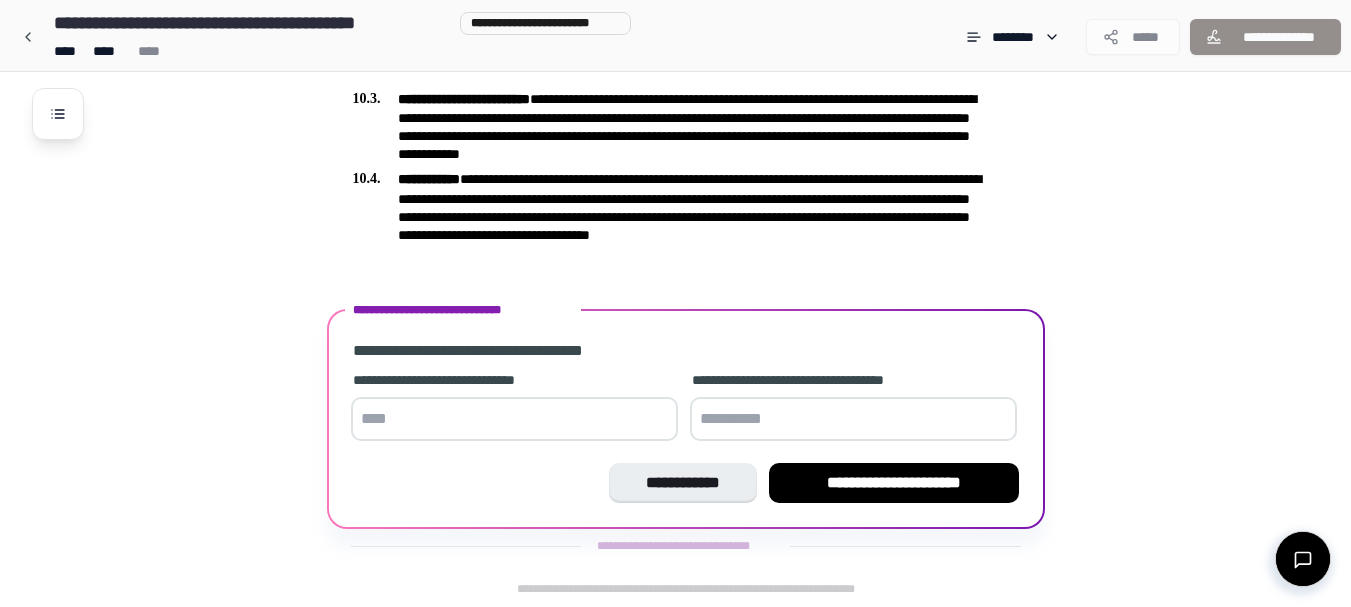 click at bounding box center [853, 419] 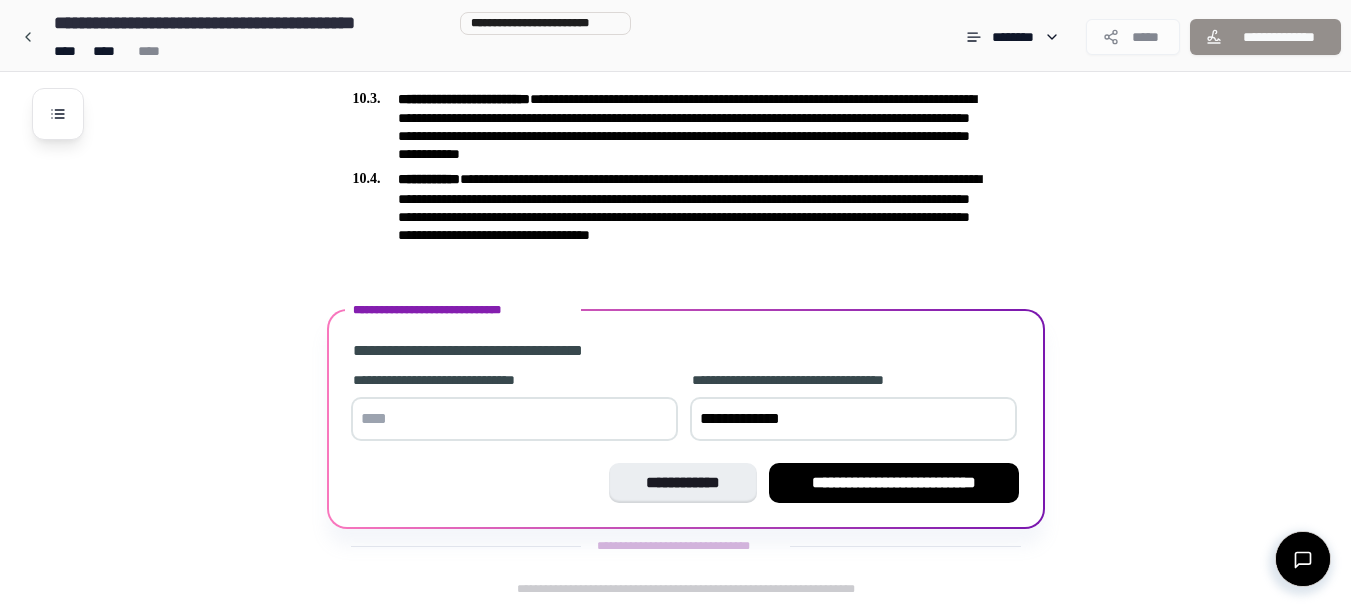 type on "**********" 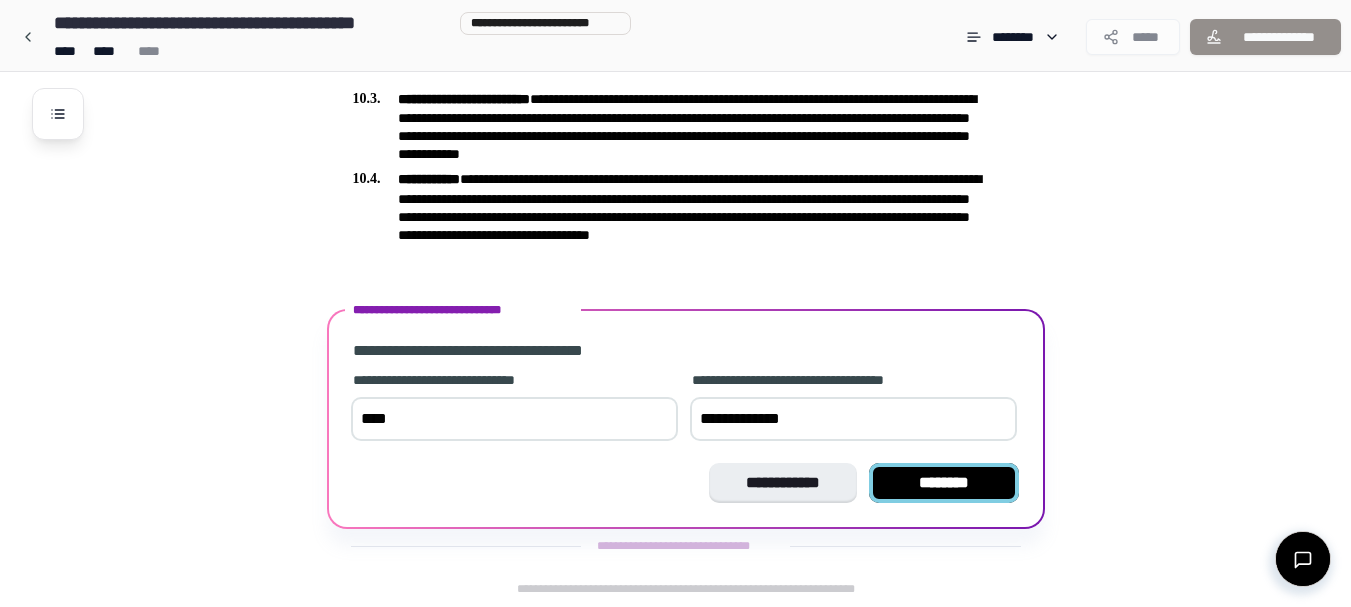 type on "****" 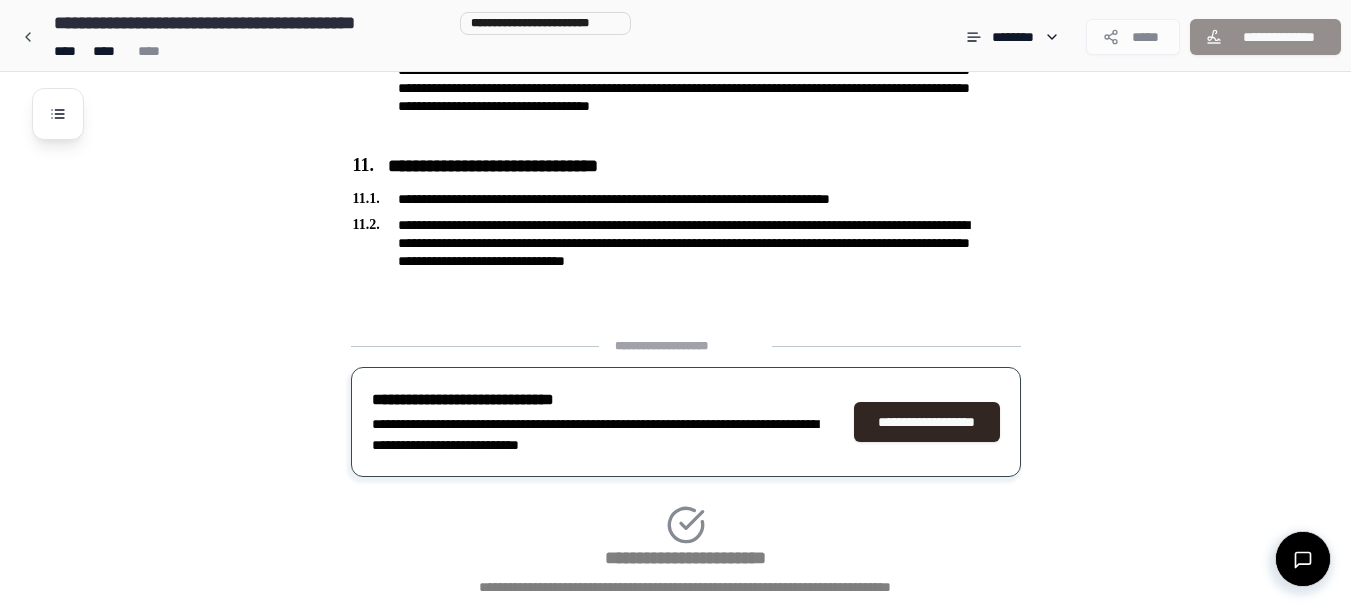 scroll, scrollTop: 2706, scrollLeft: 0, axis: vertical 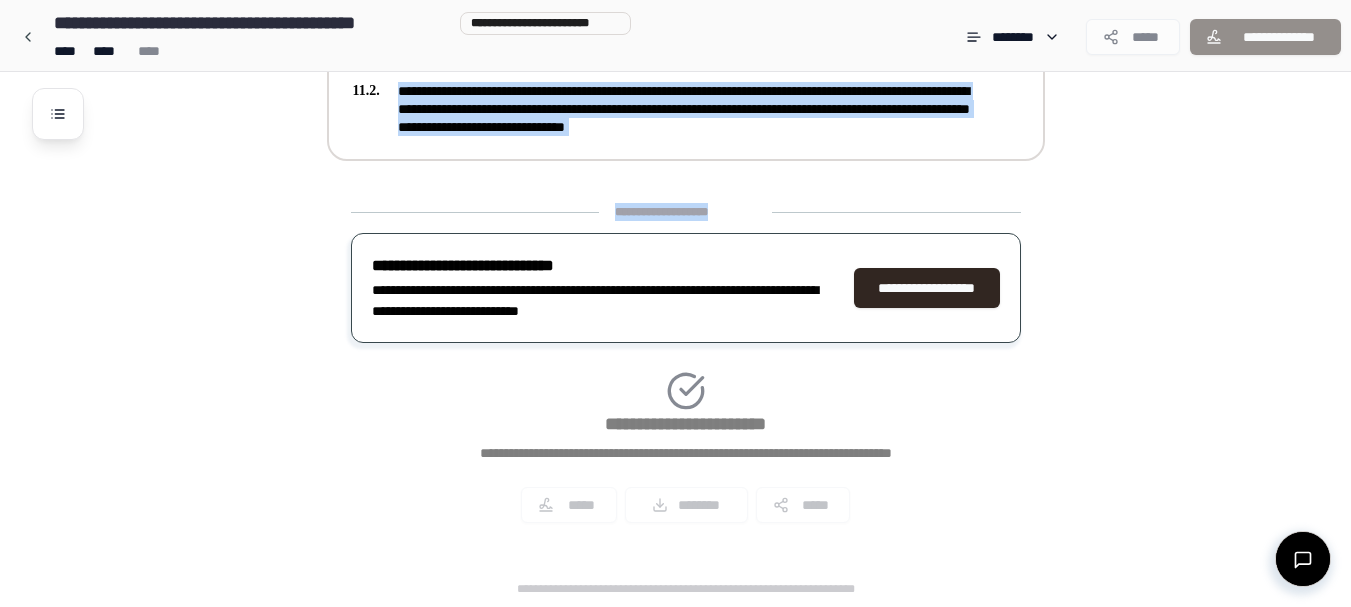 drag, startPoint x: 915, startPoint y: 187, endPoint x: 396, endPoint y: 79, distance: 530.1179 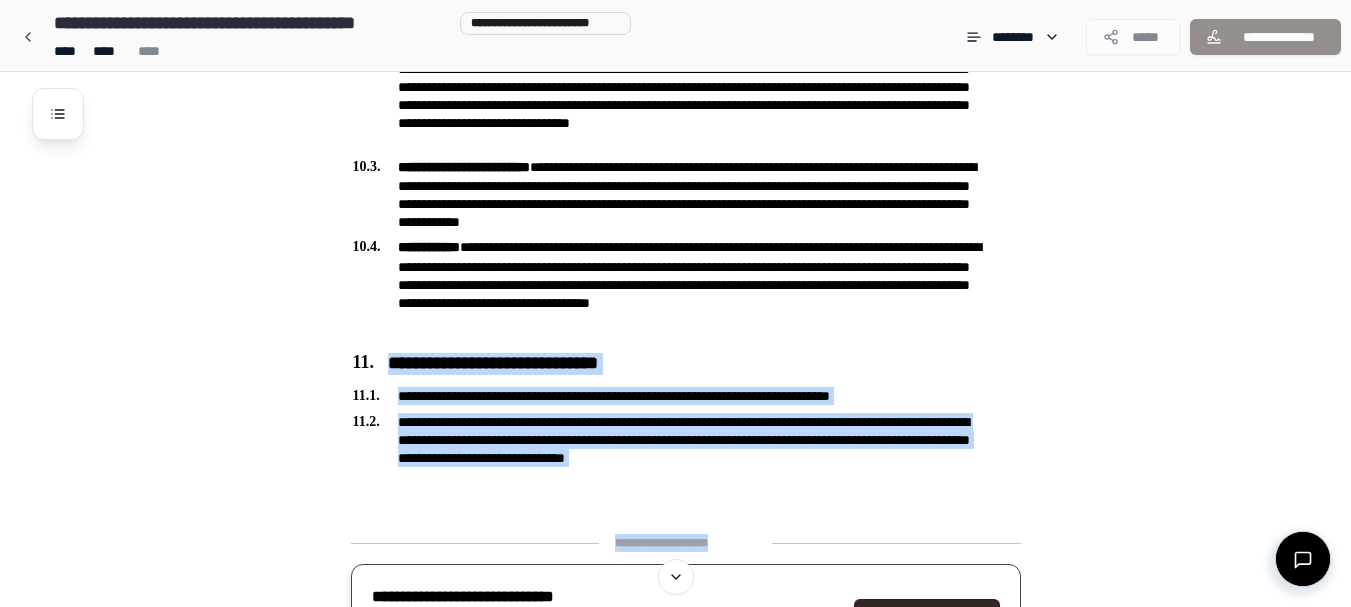 scroll, scrollTop: 2358, scrollLeft: 0, axis: vertical 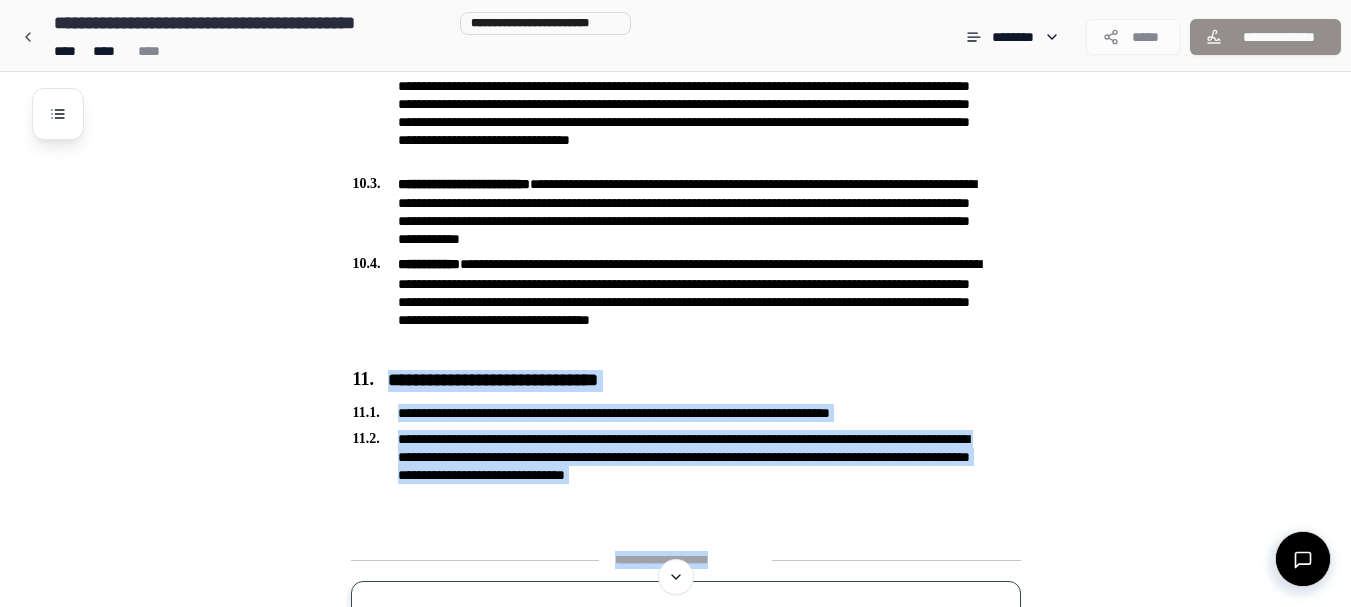 click on "Share Purchase Agreement [COMPANY] [DATE] [LOCATION]
[ADDRESS] [ADDRESS]
[ADDRESS] [ADDRESS] [ADDRESS]
[ADDRESS] [ADDRESS] [ADDRESS] [ADDRESS]
[ADDRESS] [ADDRESS]
[ADDRESS] [ADDRESS] [ADDRESS]
[ADDRESS]" at bounding box center [701, -666] 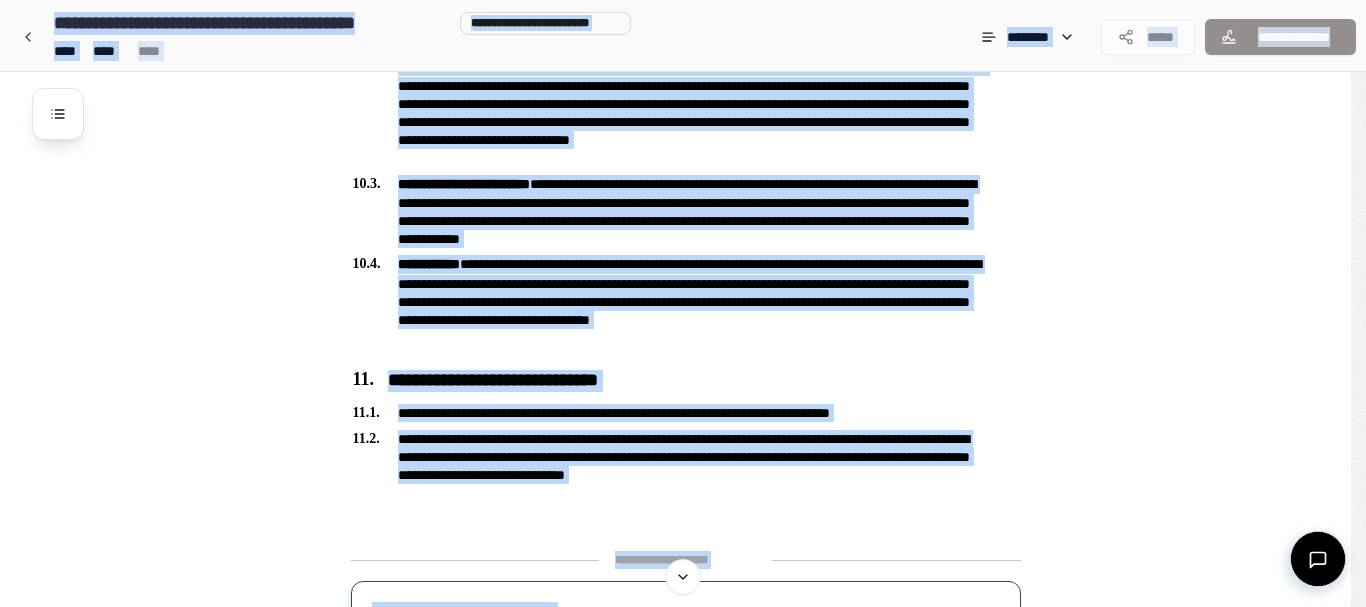 click on "Share Purchase Agreement [COMPANY] [DATE] [LOCATION]
[ADDRESS] [ADDRESS]
[ADDRESS] [ADDRESS] [ADDRESS]
[ADDRESS] [ADDRESS] [ADDRESS] [ADDRESS]
[ADDRESS] [ADDRESS]
[ADDRESS] [ADDRESS] [ADDRESS]
[ADDRESS]" at bounding box center [701, -666] 